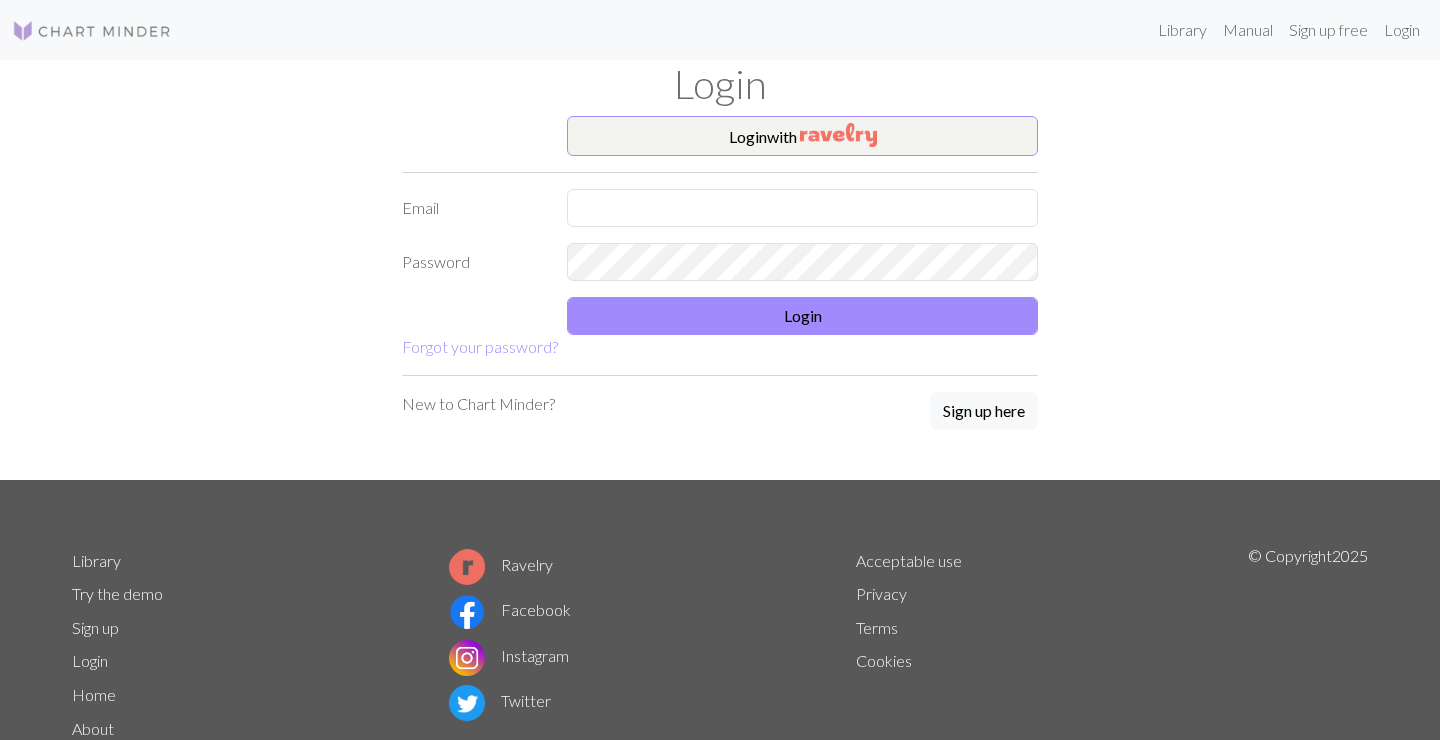 scroll, scrollTop: 0, scrollLeft: 0, axis: both 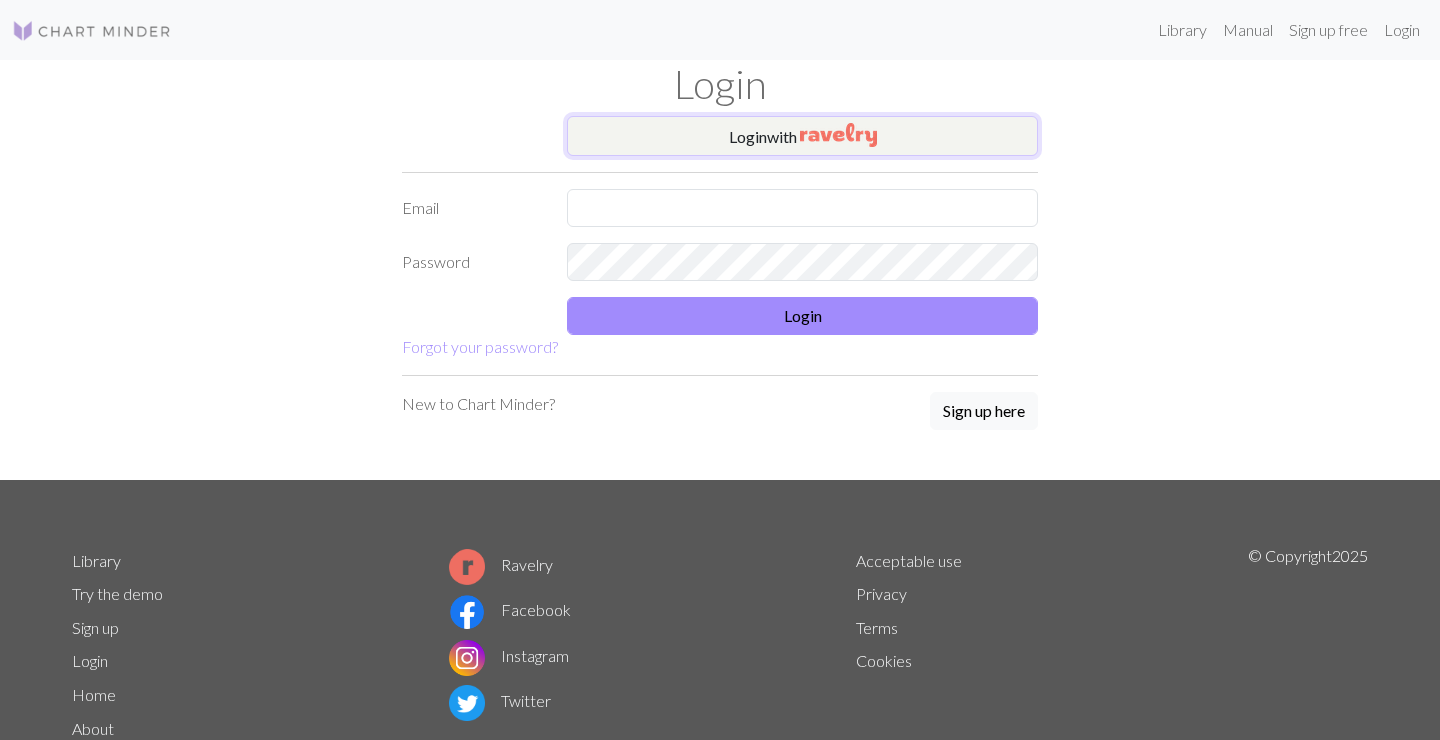 click at bounding box center [838, 135] 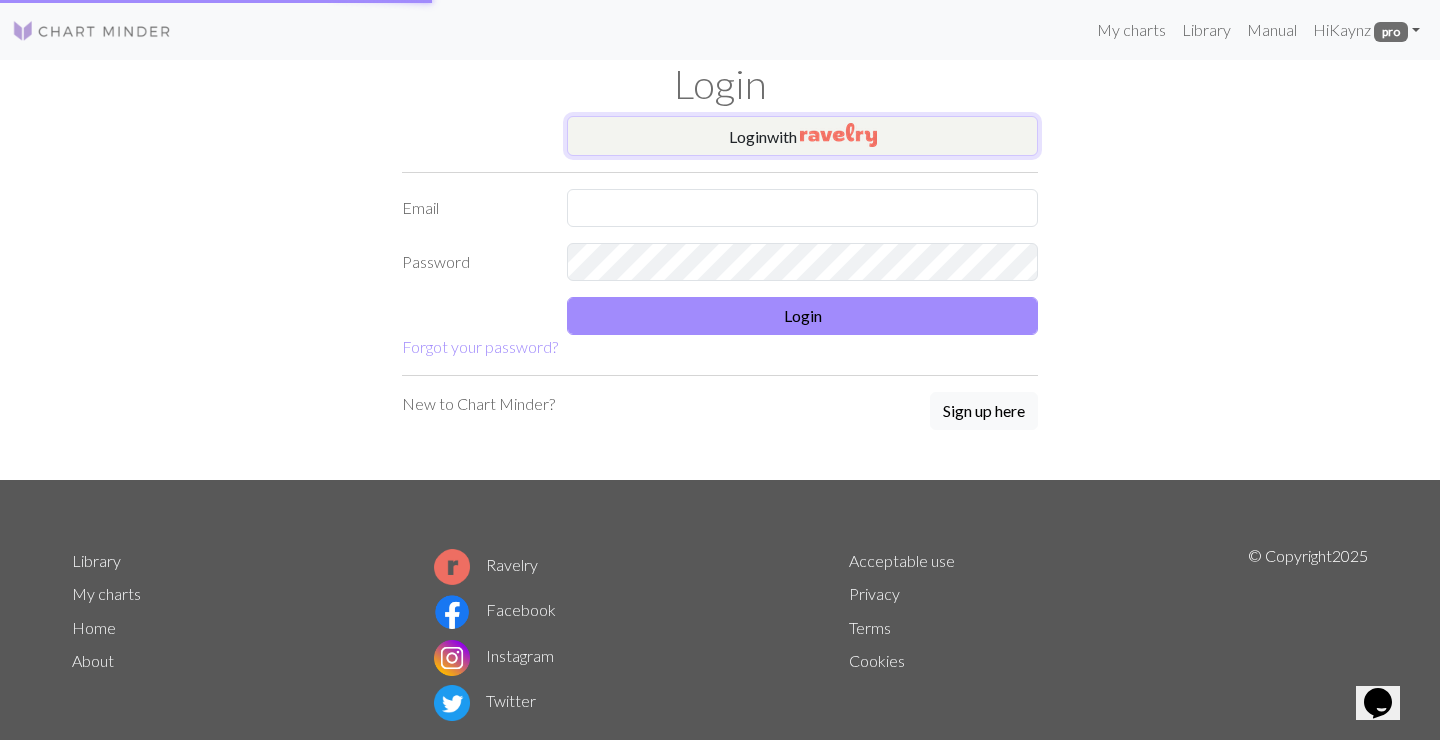 scroll, scrollTop: 0, scrollLeft: 0, axis: both 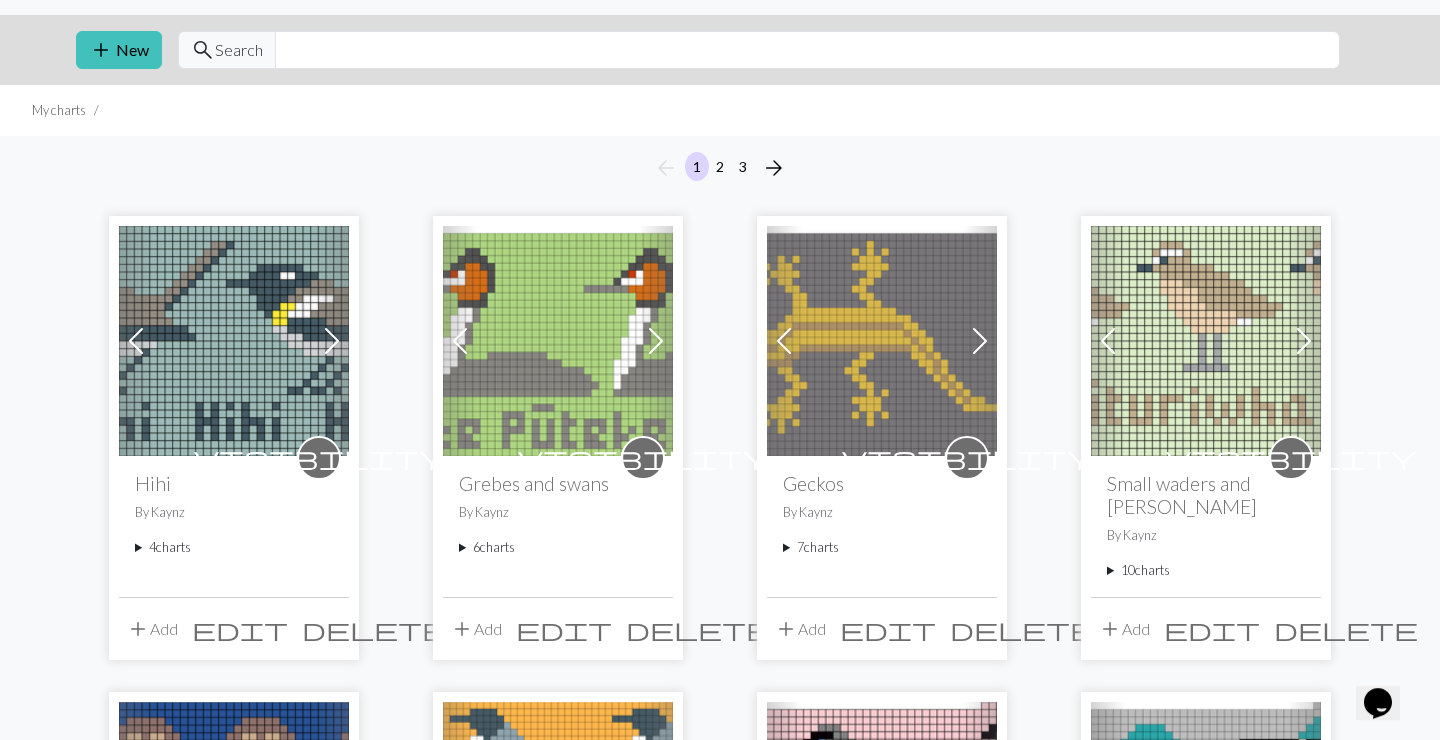 click on "10  charts" at bounding box center [1206, 570] 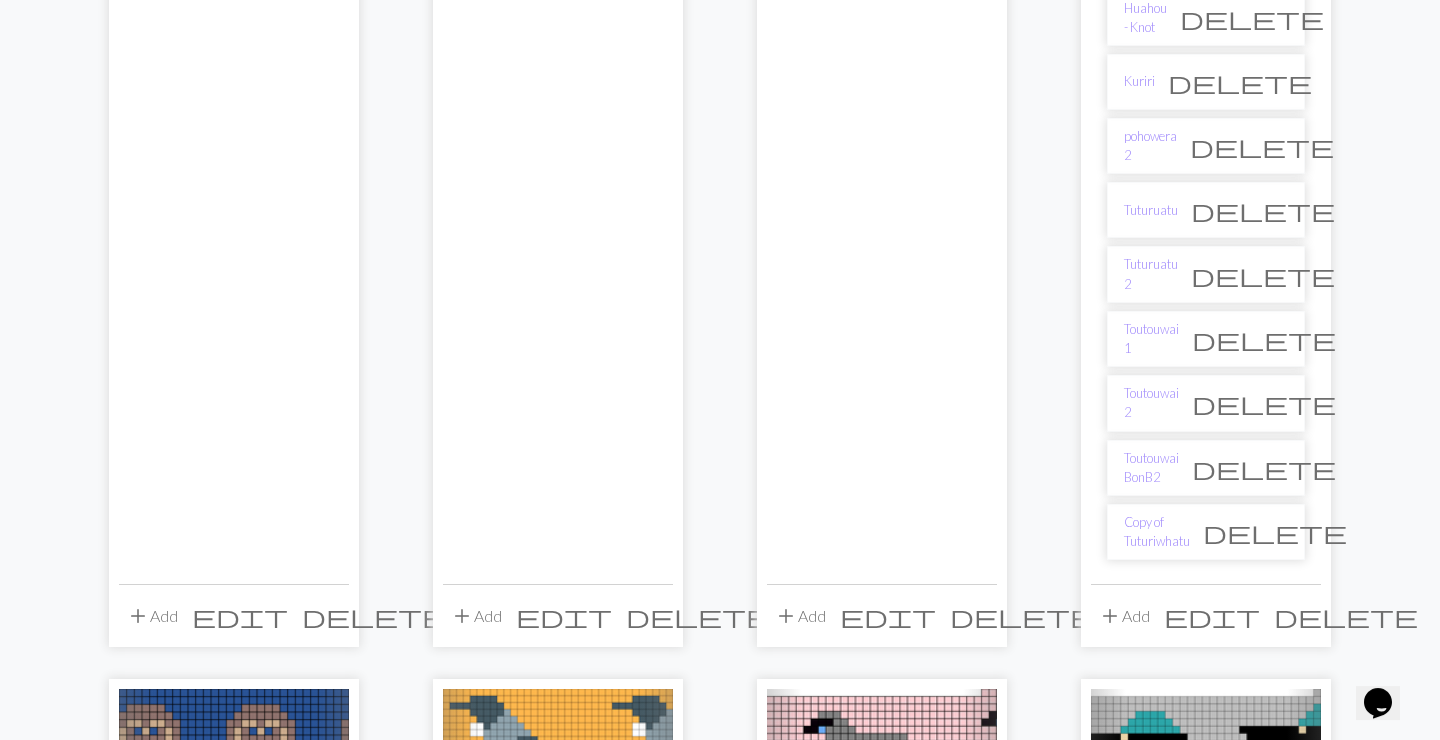 scroll, scrollTop: 710, scrollLeft: 0, axis: vertical 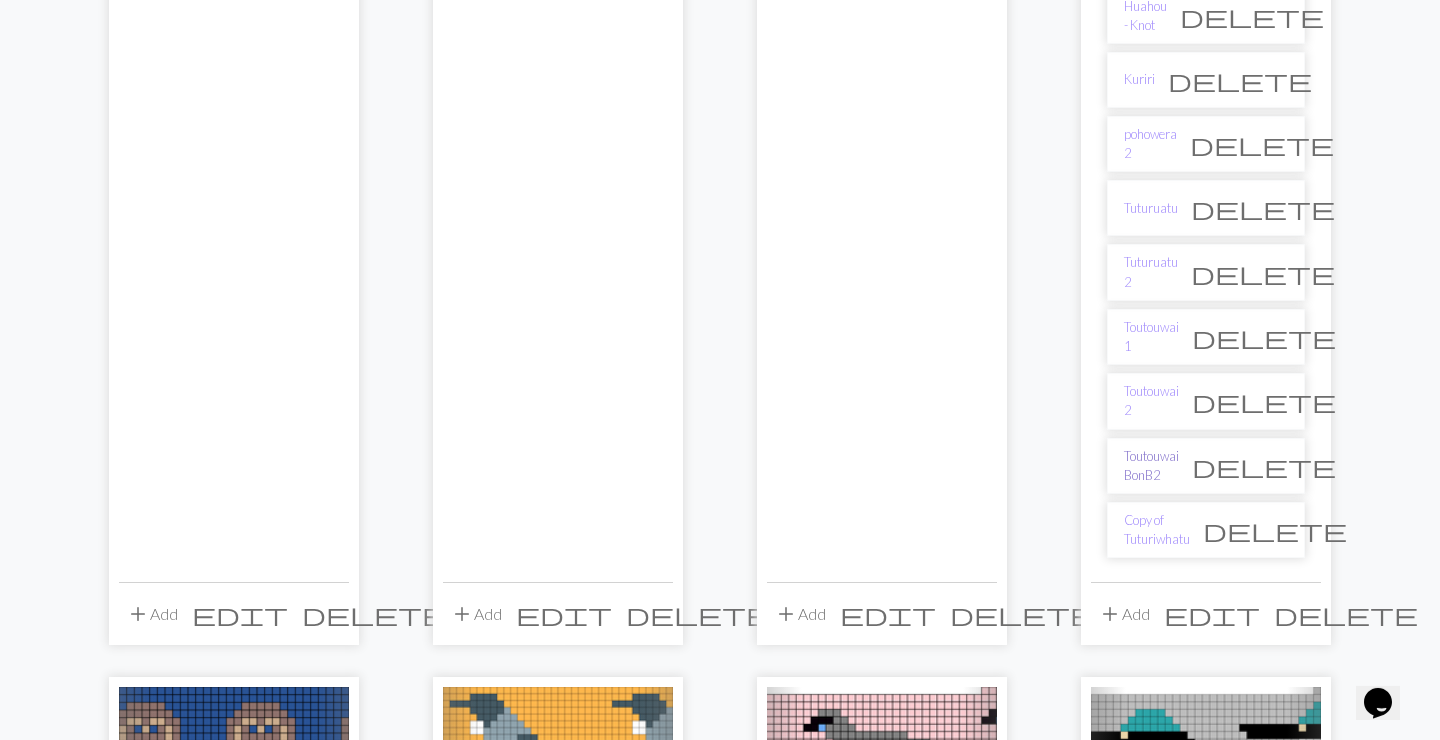 click on "Toutouwai BonB2" at bounding box center [1151, 466] 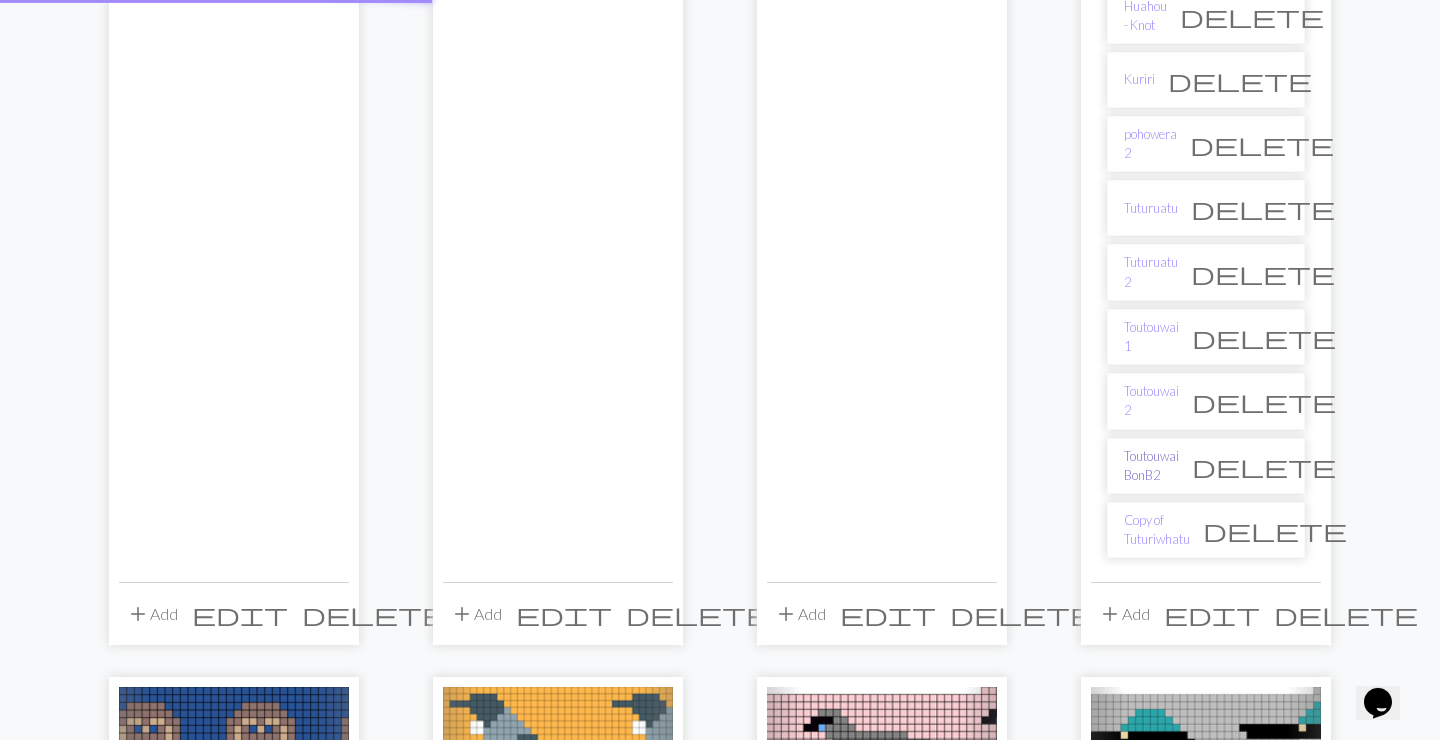 click on "Toutouwai BonB2" at bounding box center (1151, 466) 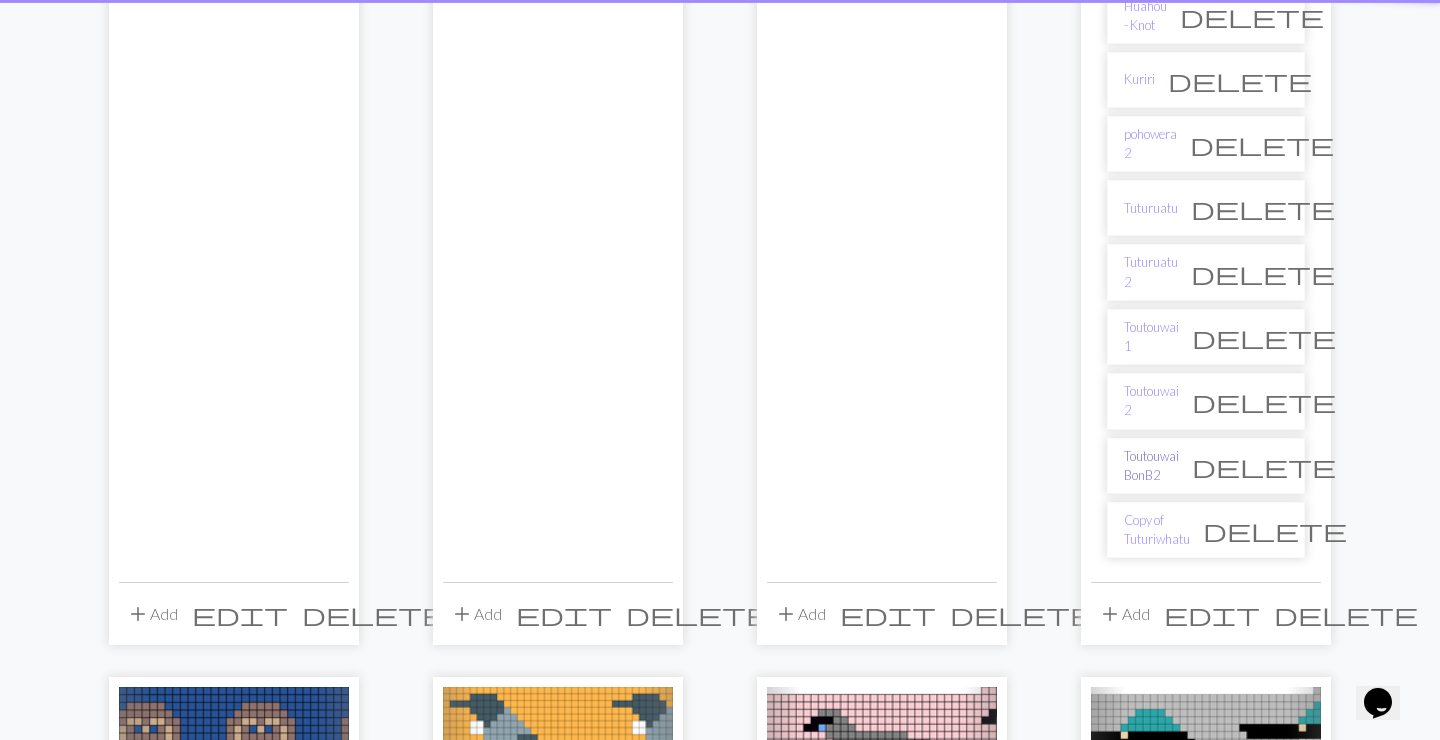 scroll, scrollTop: 0, scrollLeft: 0, axis: both 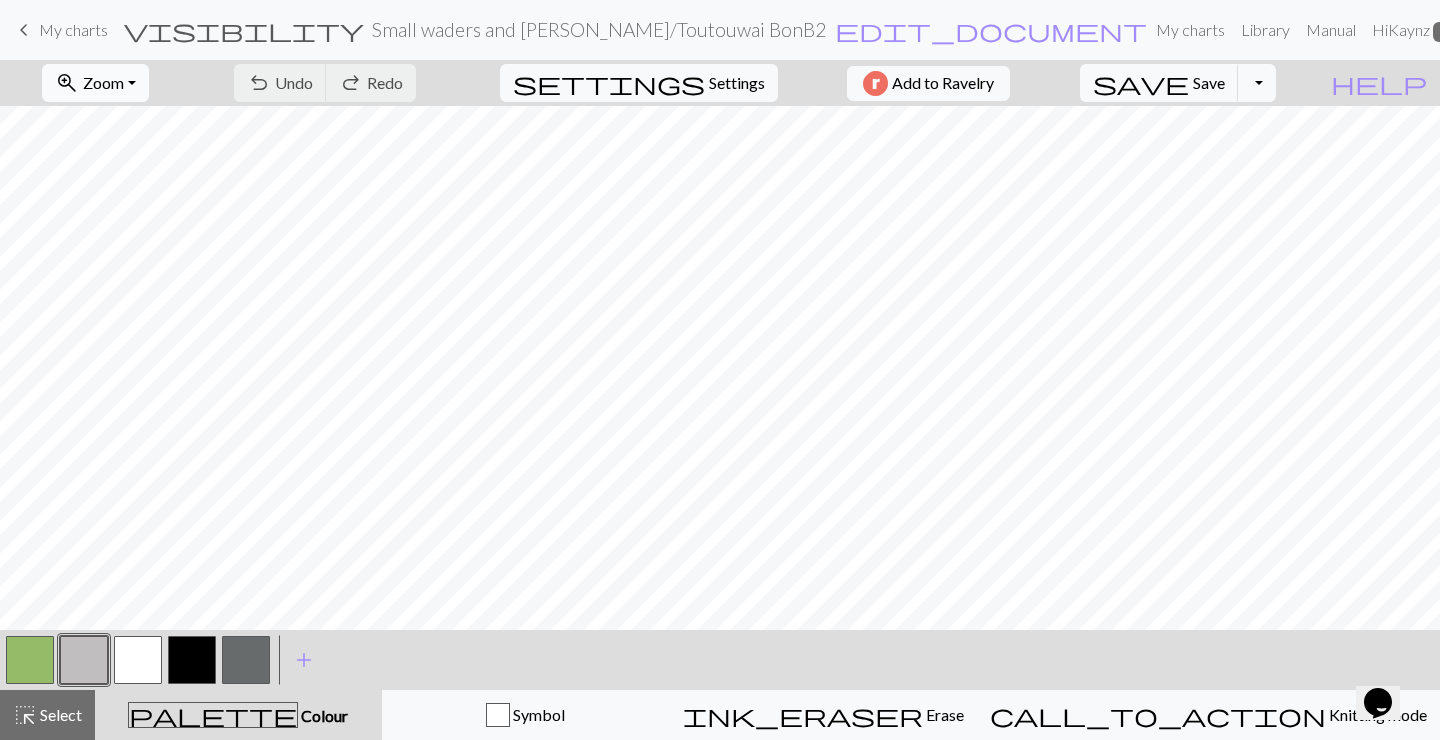 click on "zoom_in Zoom Zoom" at bounding box center (95, 83) 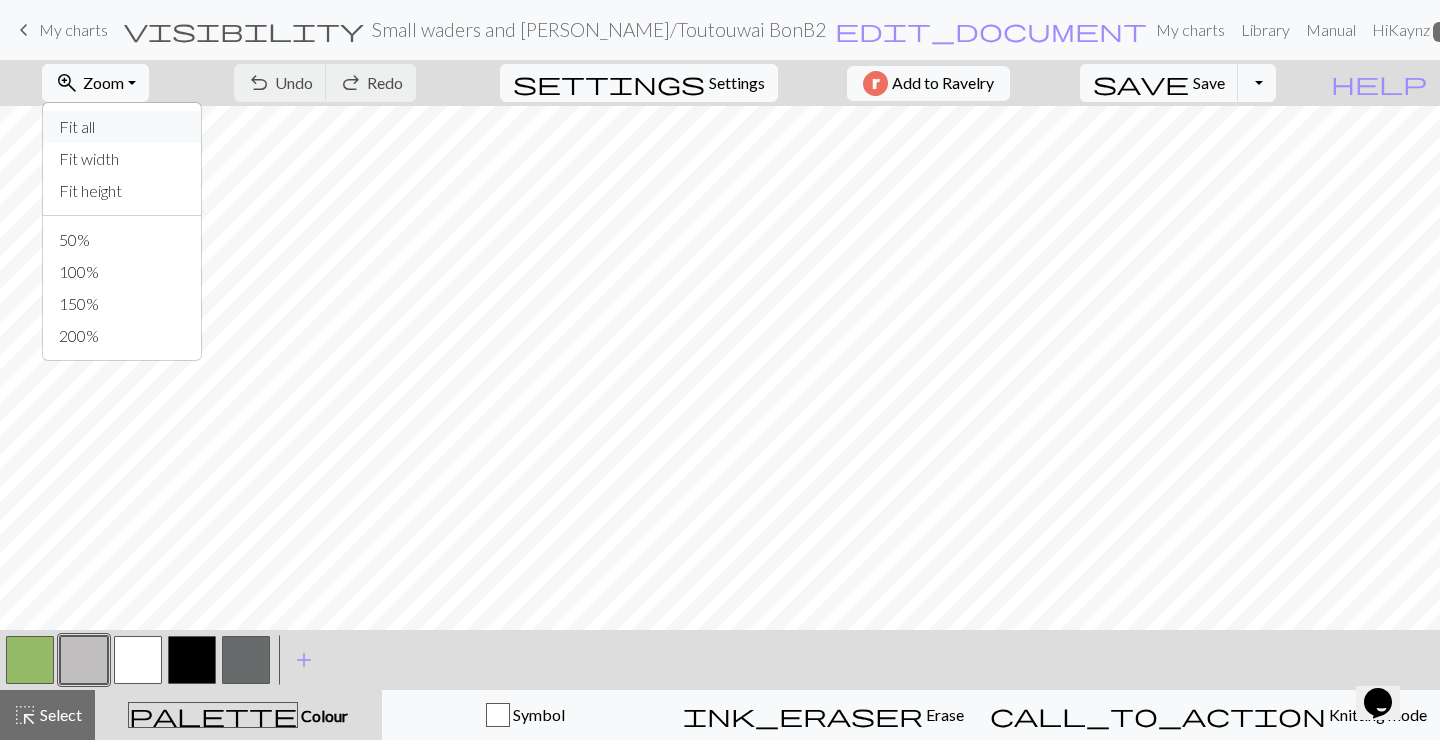 click on "Fit all" at bounding box center (122, 127) 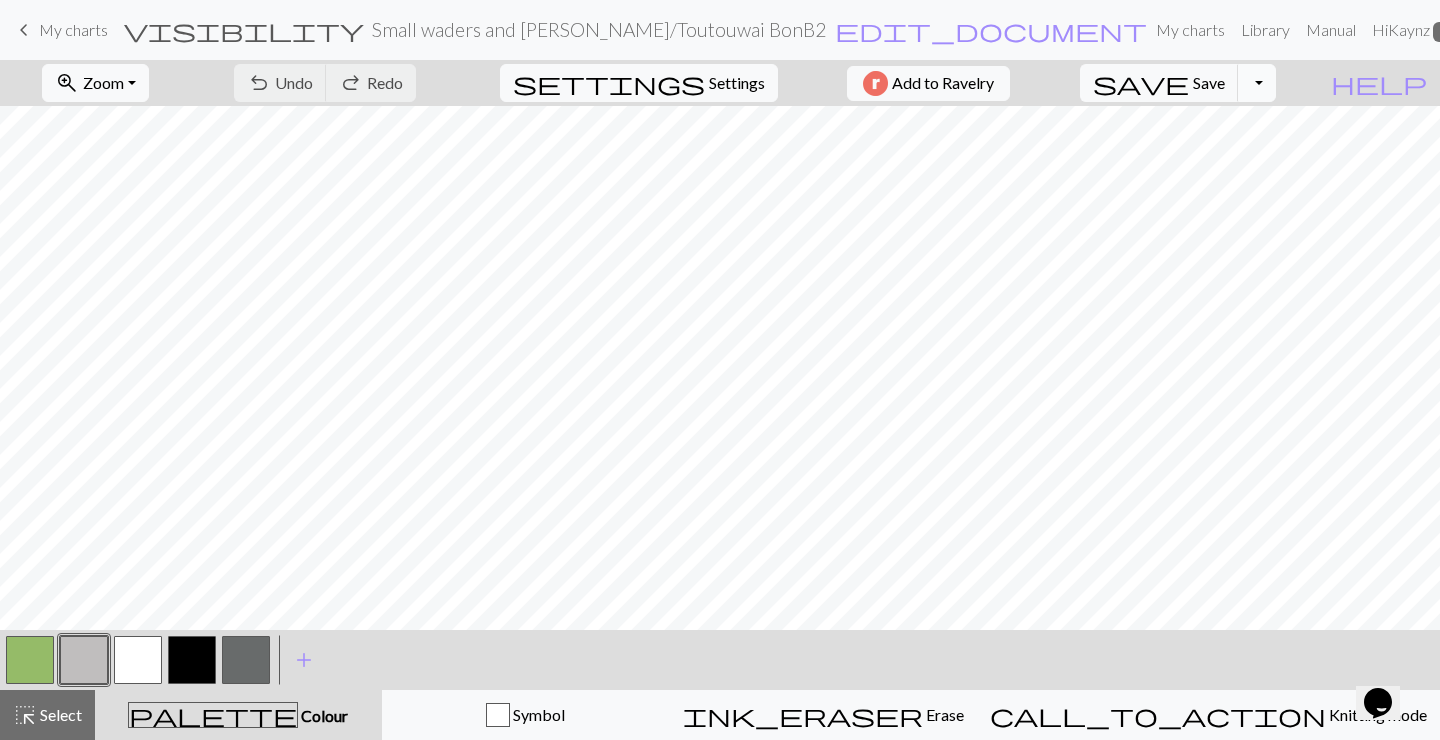 click on "Toggle Dropdown" at bounding box center (1257, 83) 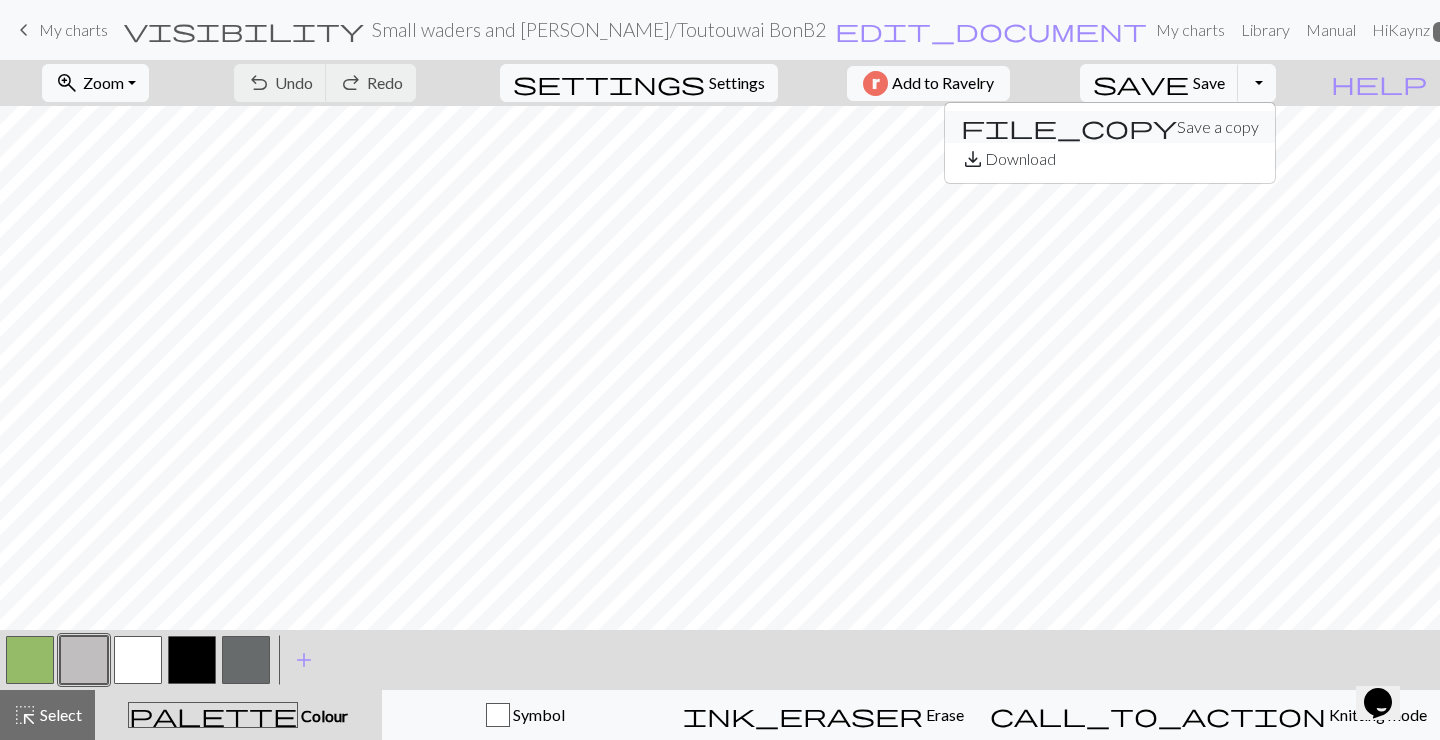 click on "file_copy  Save a copy" at bounding box center [1110, 127] 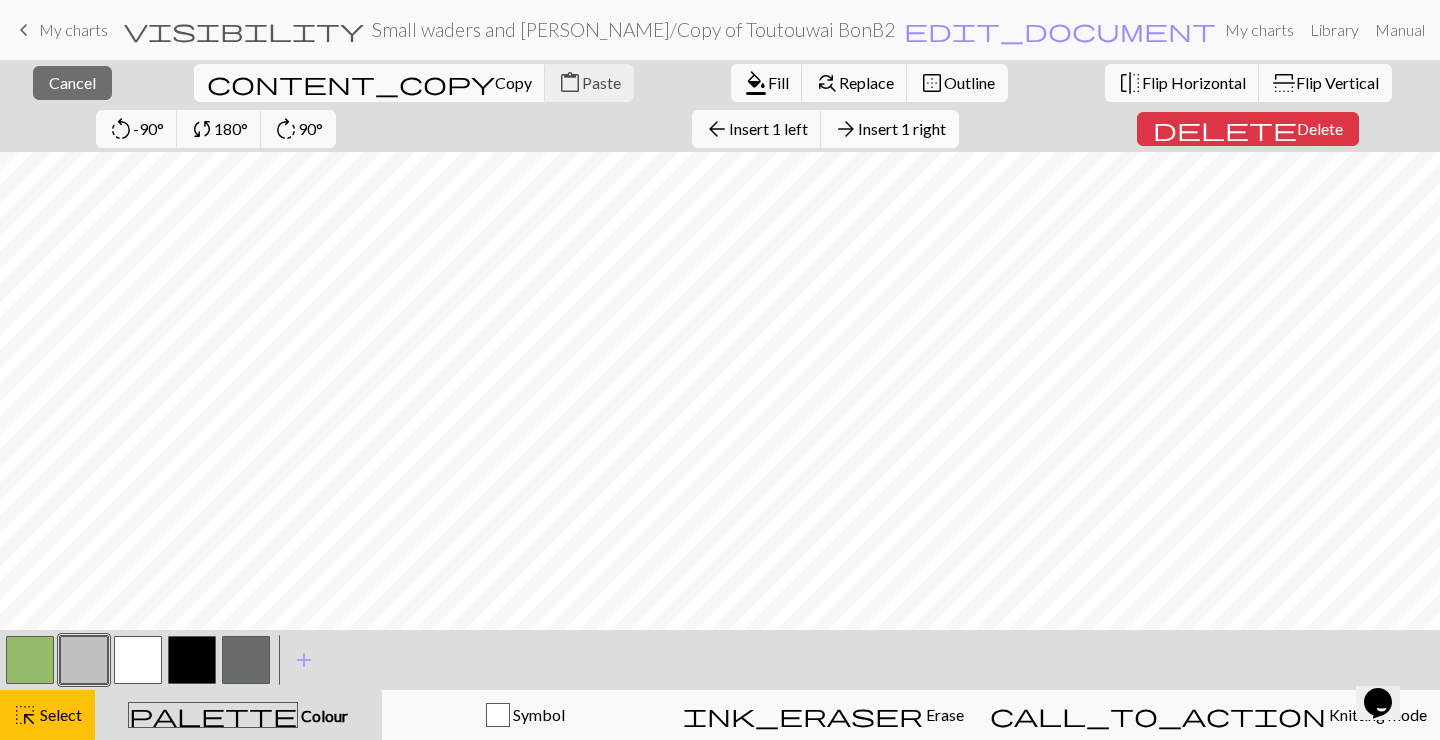 click on "Insert 1 right" at bounding box center (902, 128) 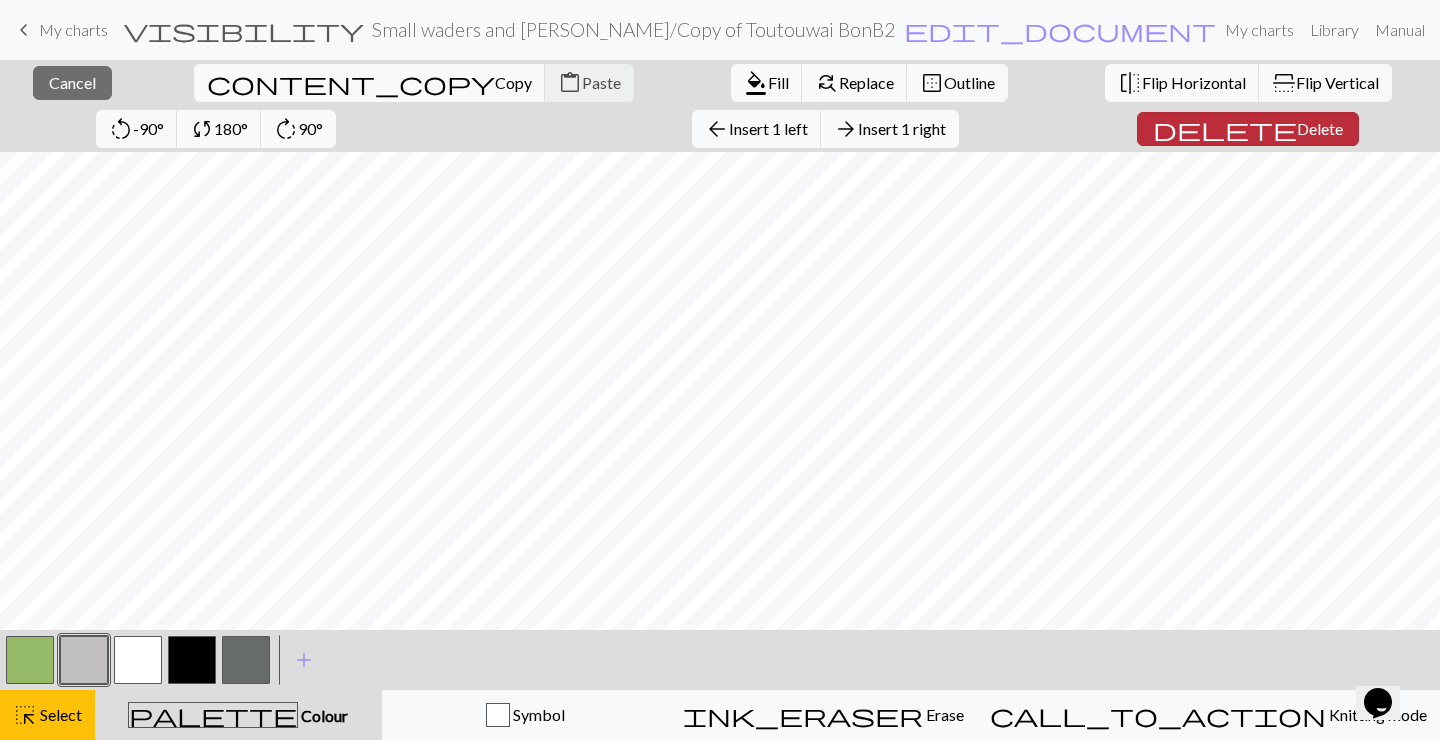 click on "delete  Delete" at bounding box center [1248, 129] 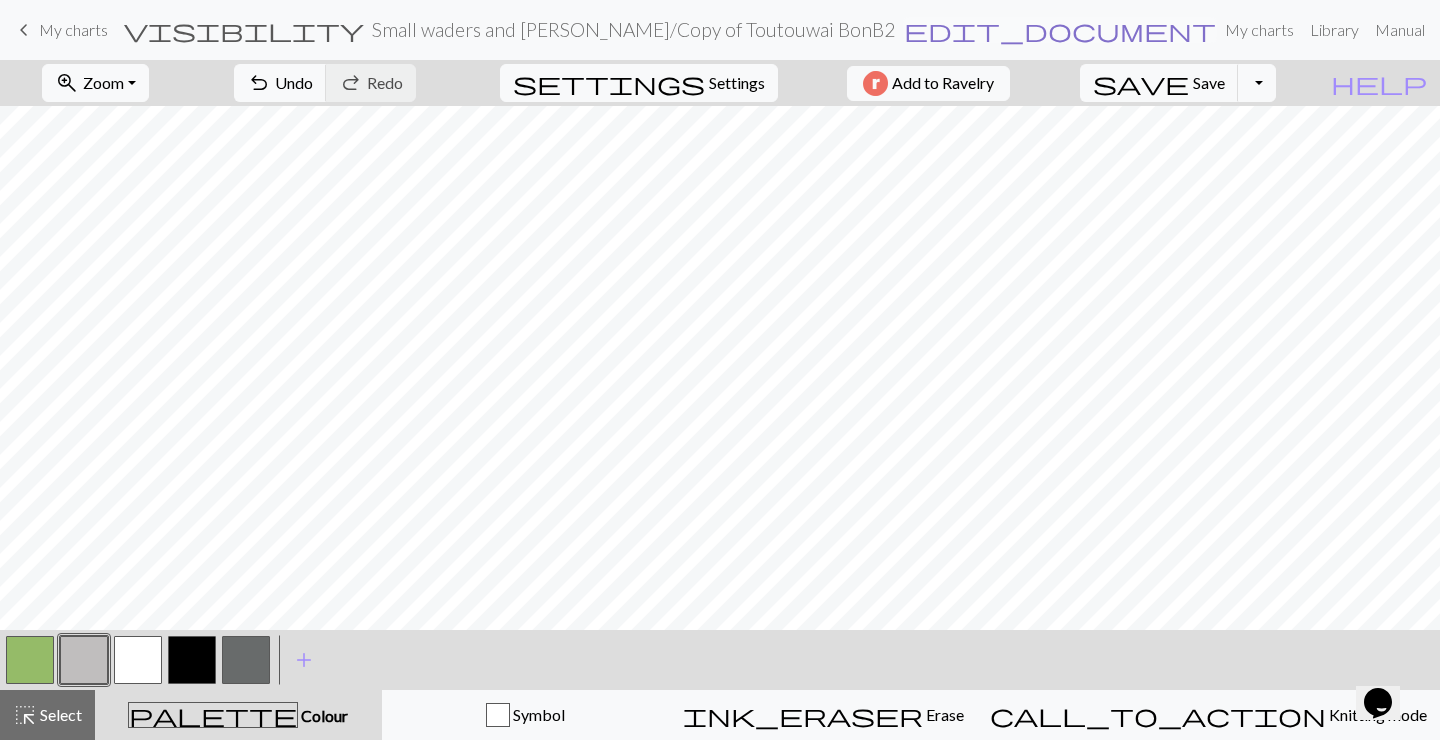 click on "edit_document" at bounding box center [1060, 30] 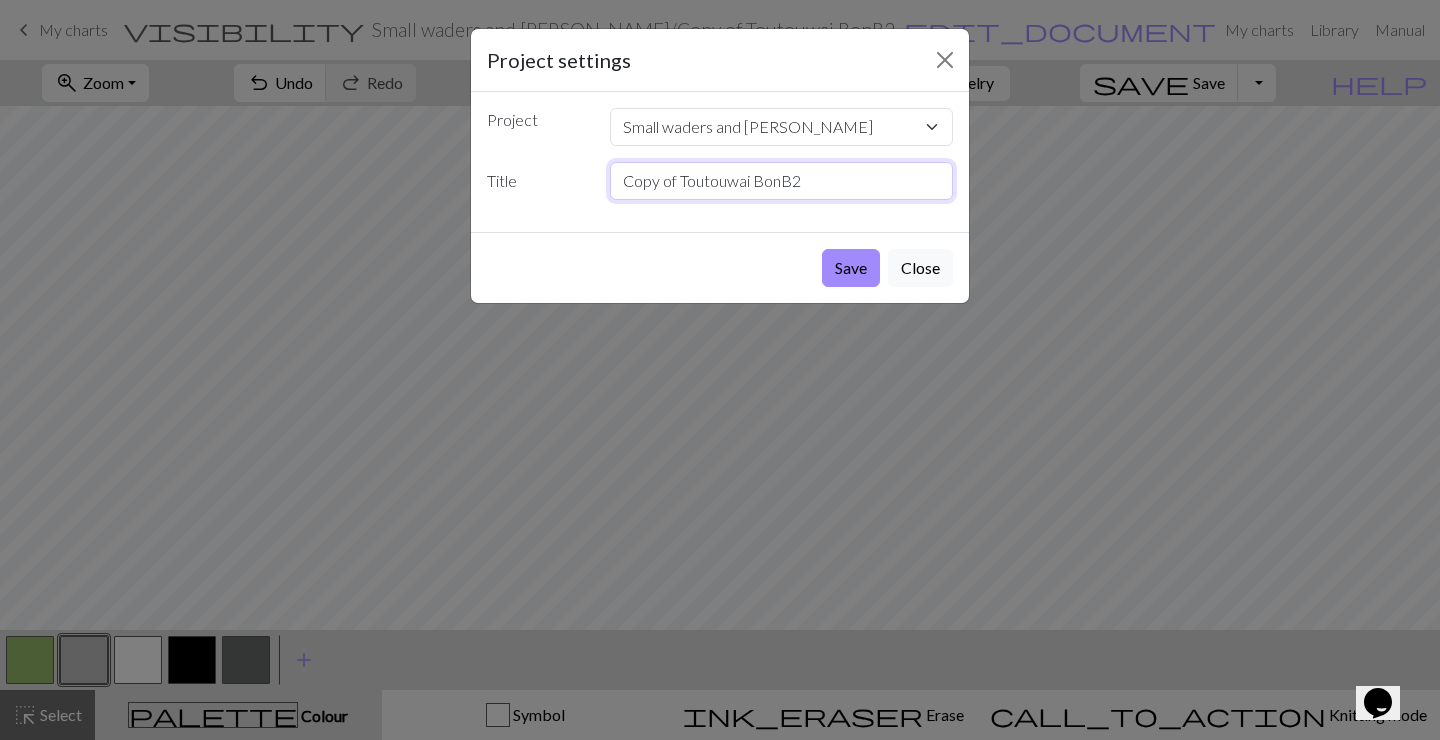 drag, startPoint x: 677, startPoint y: 180, endPoint x: 625, endPoint y: 186, distance: 52.34501 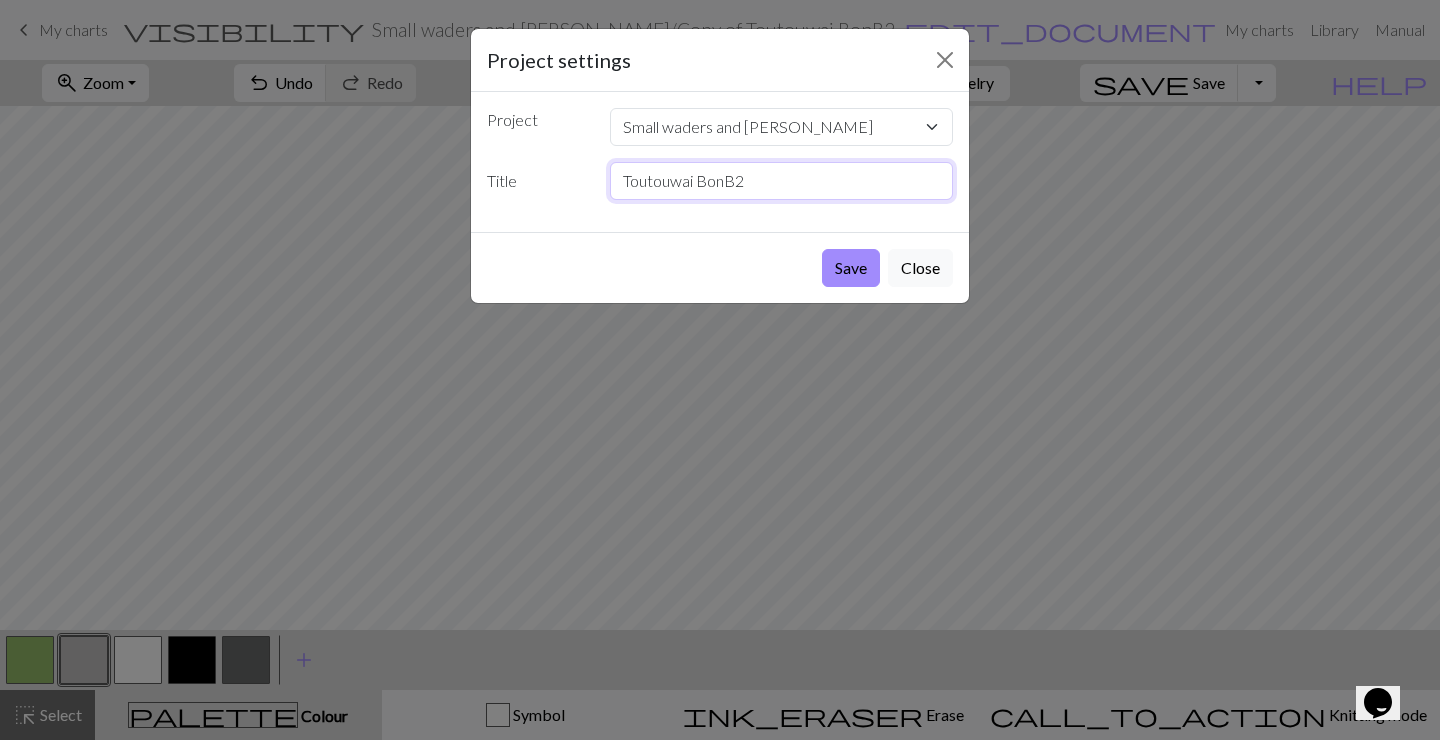 click on "Toutouwai BonB2" at bounding box center (782, 181) 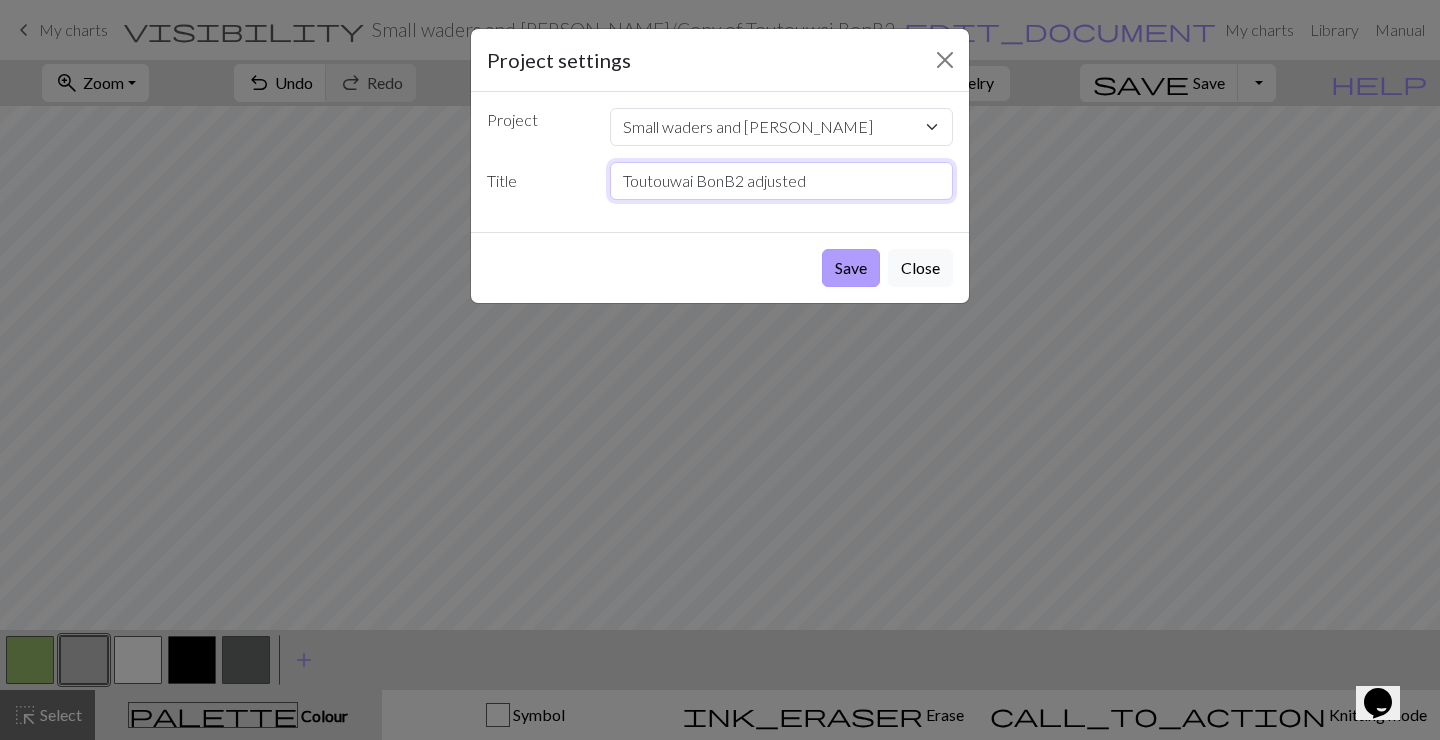 type on "Toutouwai BonB2 adjusted" 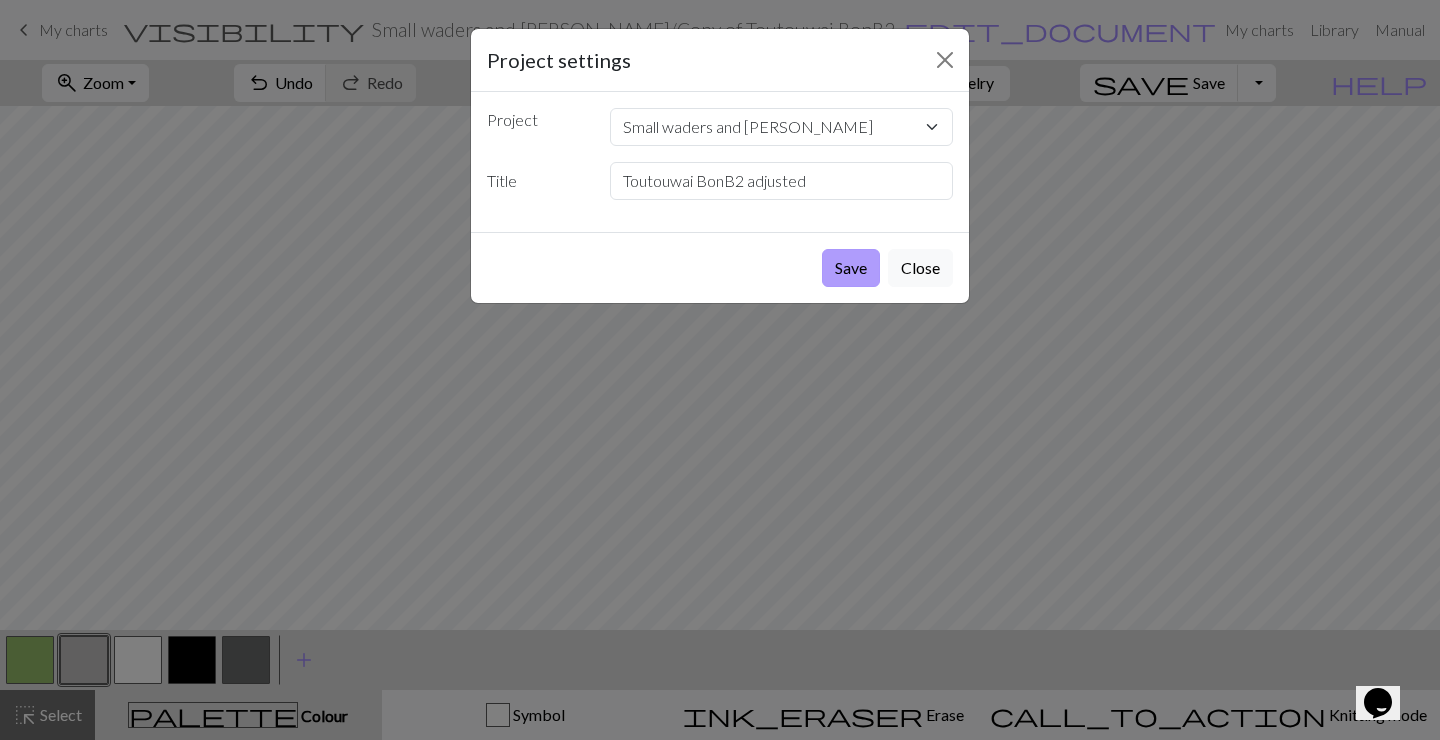 click on "Save" at bounding box center [851, 268] 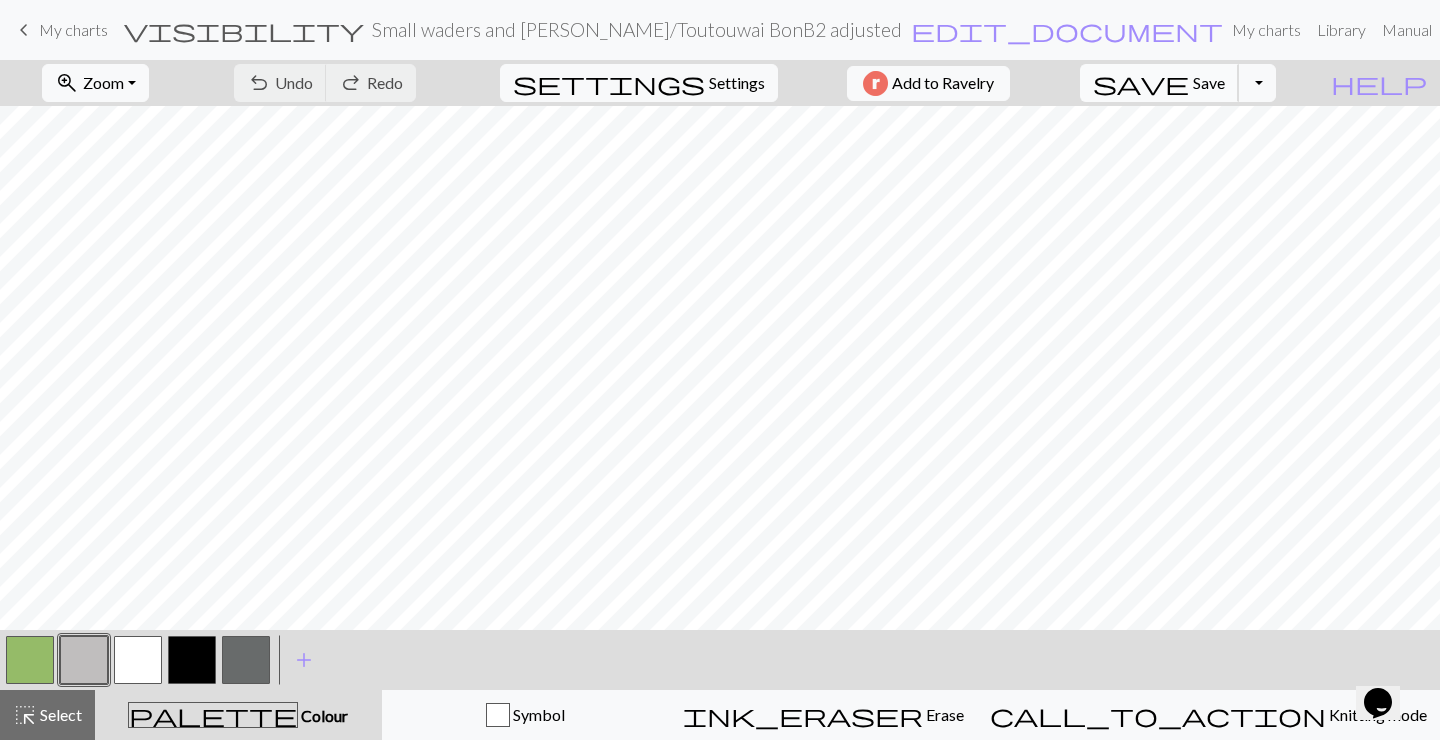 click on "Save" at bounding box center (1209, 82) 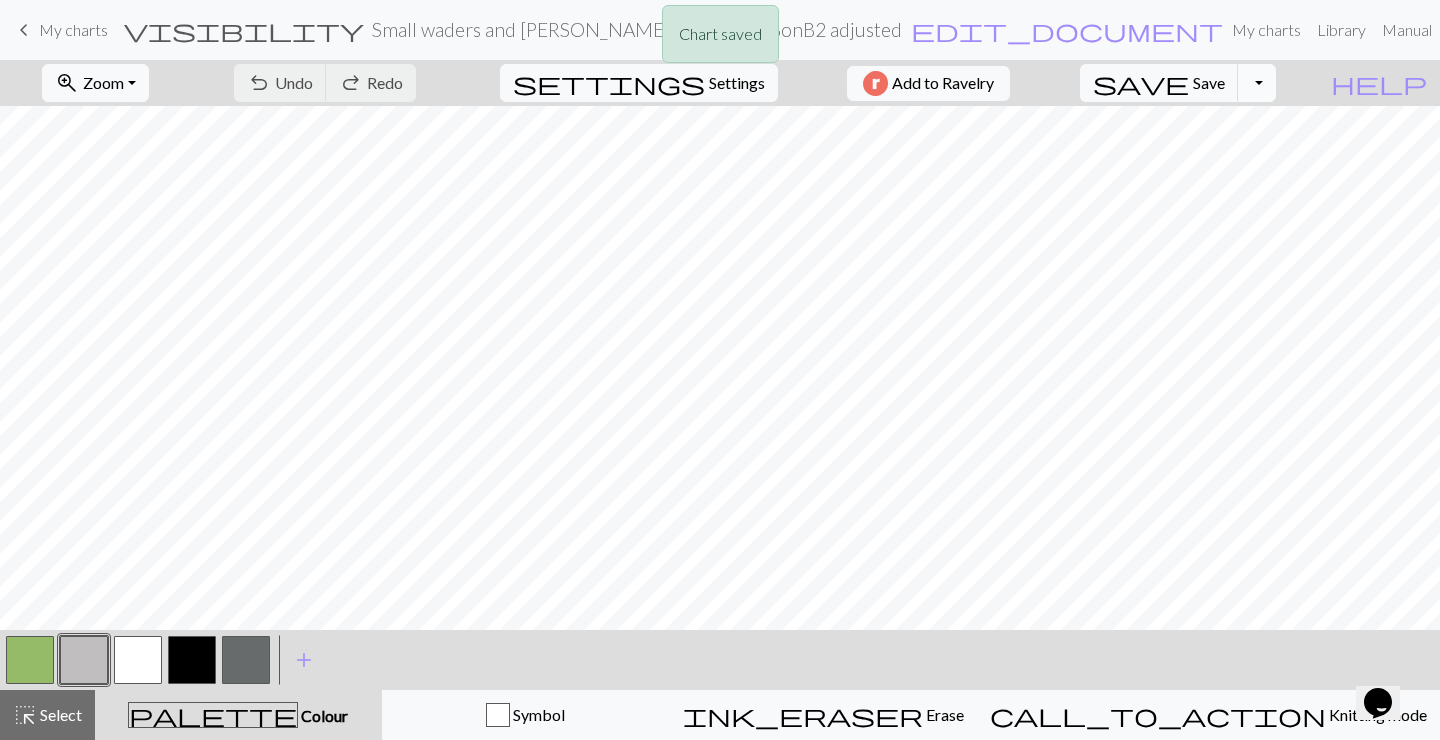 click on "Toggle Dropdown" at bounding box center (1257, 83) 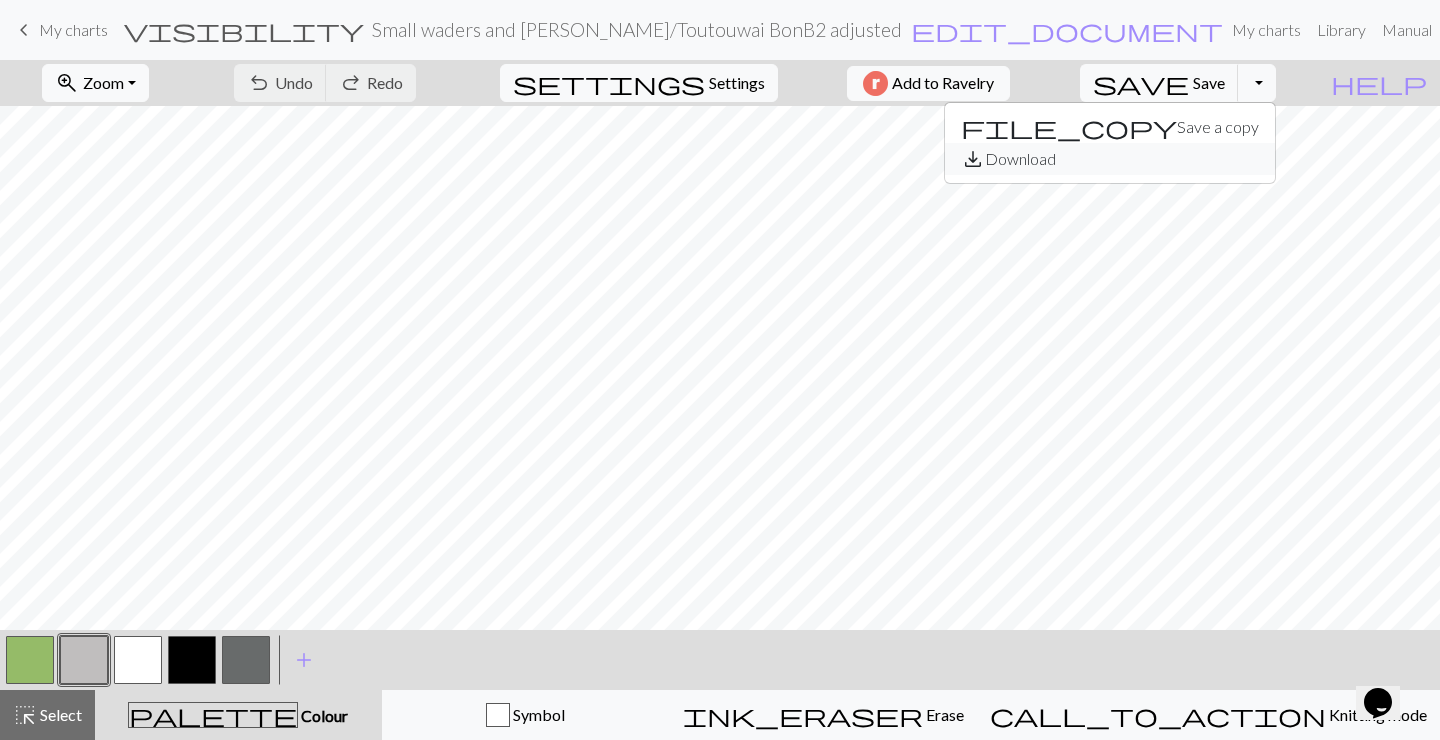 click on "save_alt  Download" at bounding box center (1110, 159) 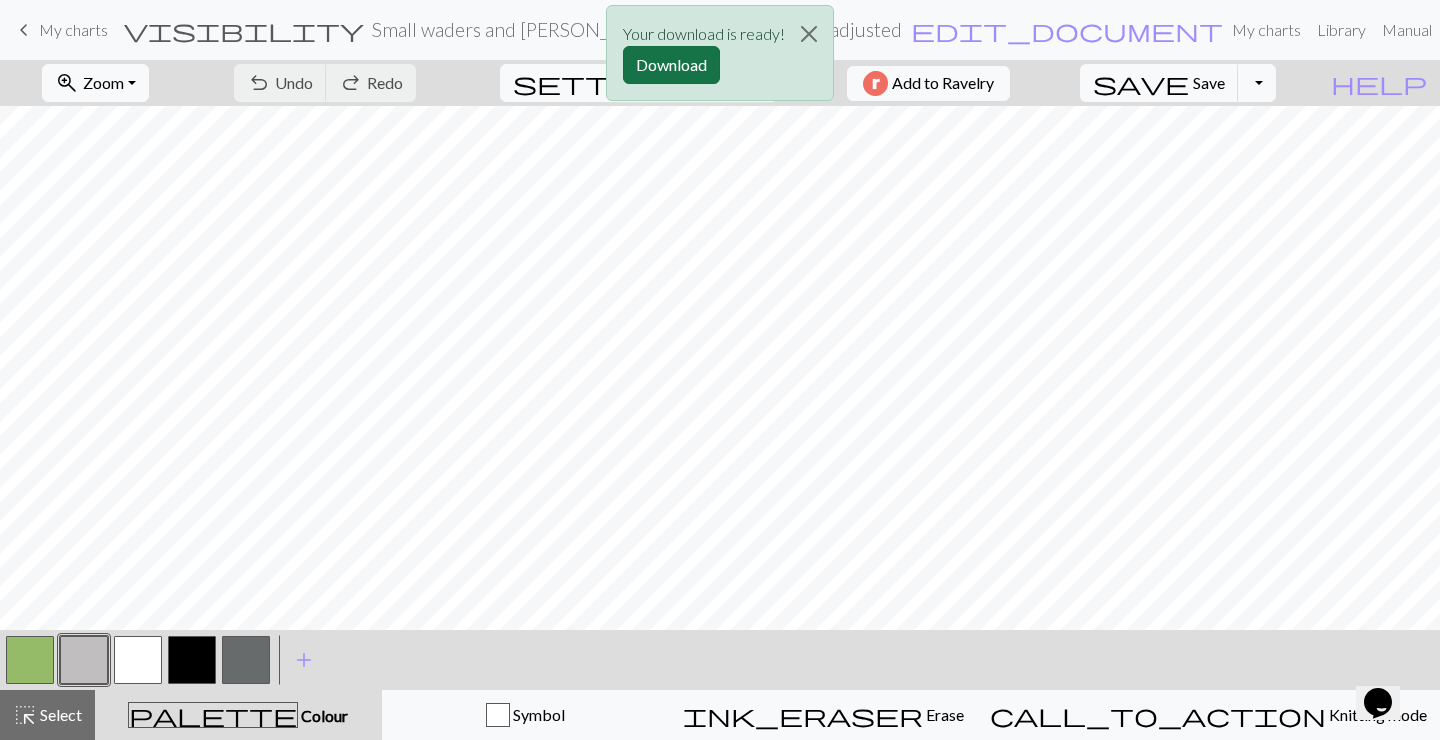 click on "Download" at bounding box center [671, 65] 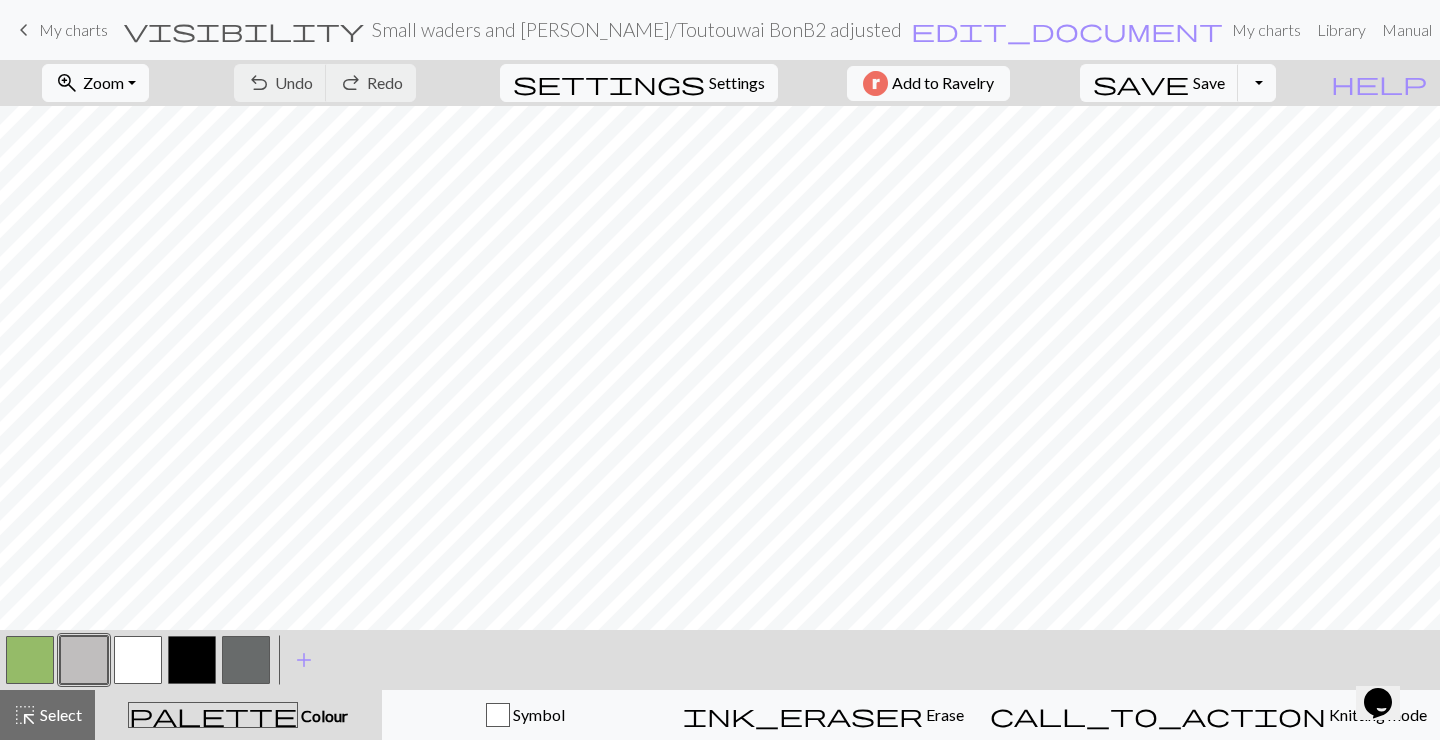 click on "My charts" at bounding box center (73, 29) 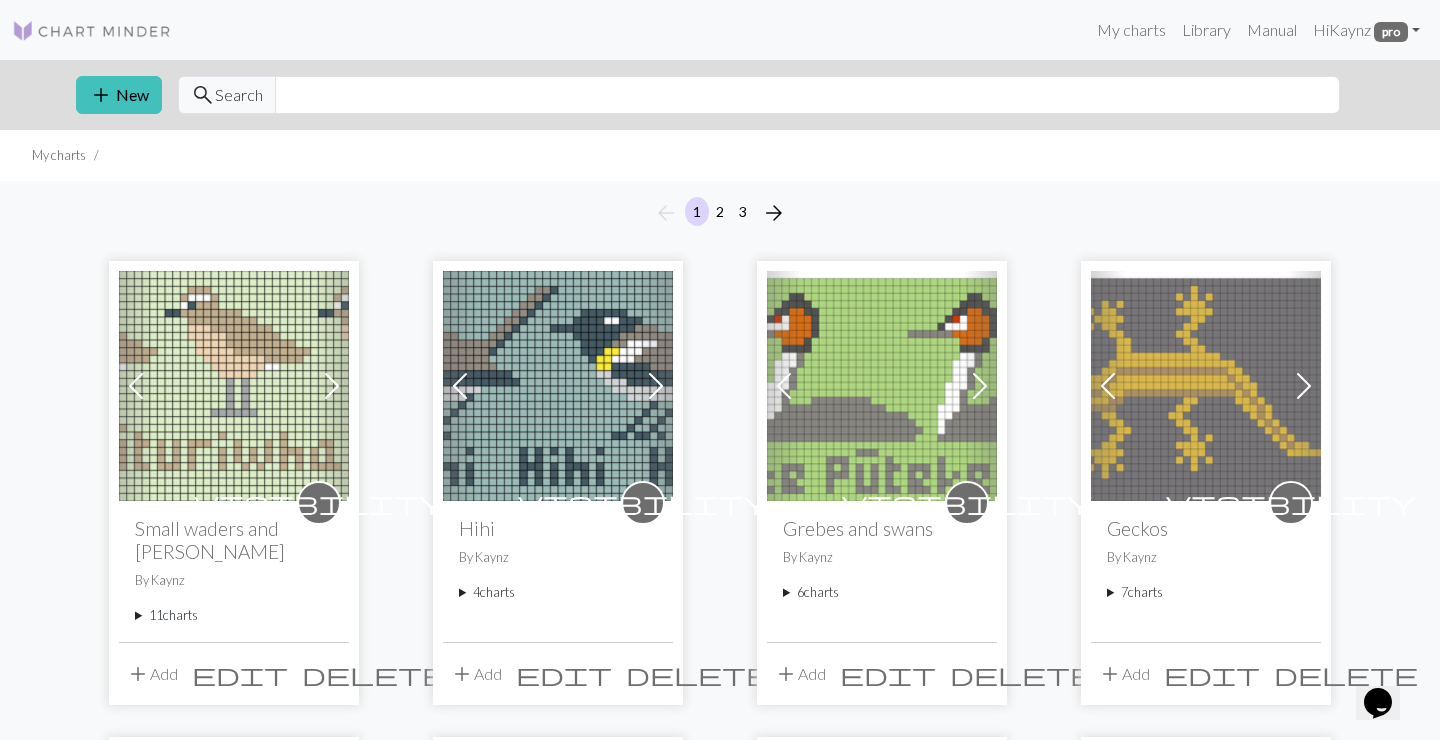 click on "4  charts" at bounding box center [558, 592] 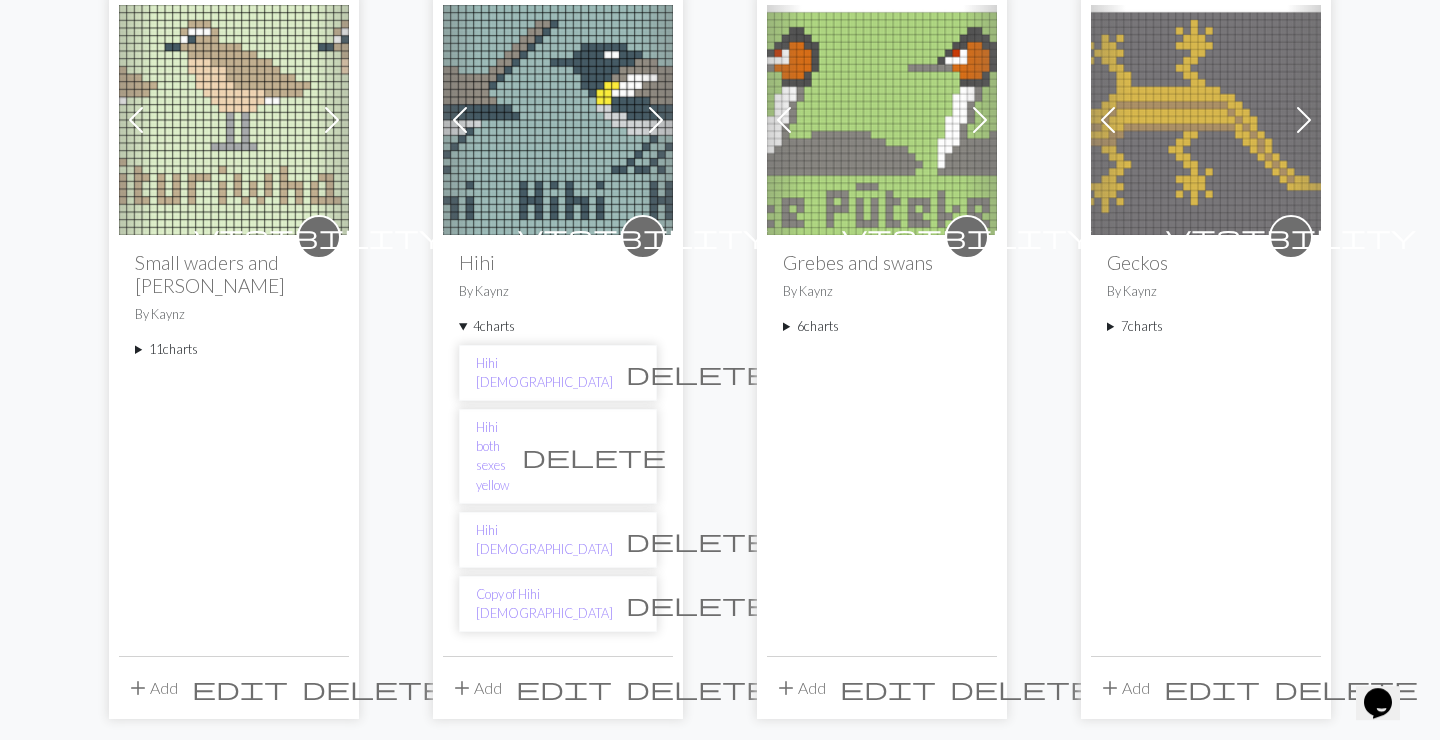 scroll, scrollTop: 291, scrollLeft: 0, axis: vertical 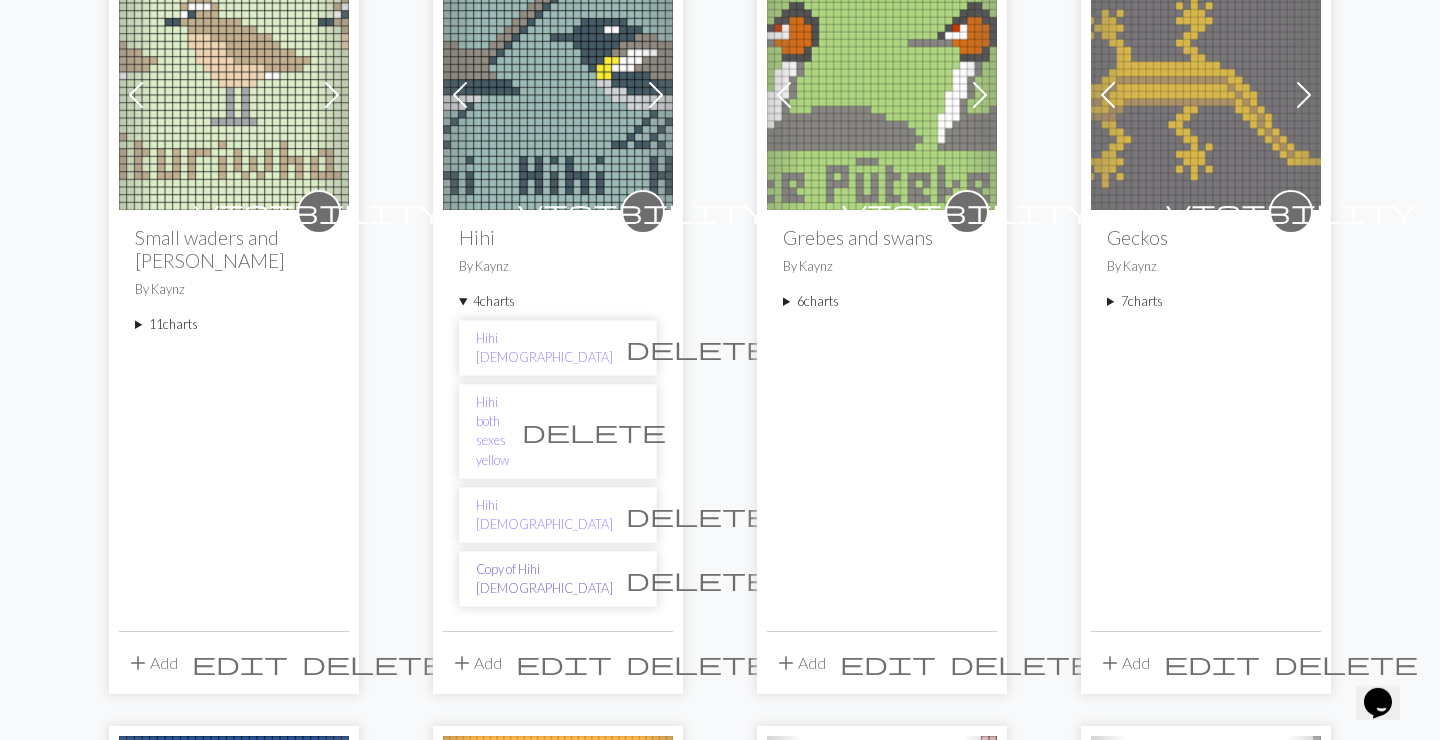 click on "Copy of Hihi [DEMOGRAPHIC_DATA]" at bounding box center [544, 579] 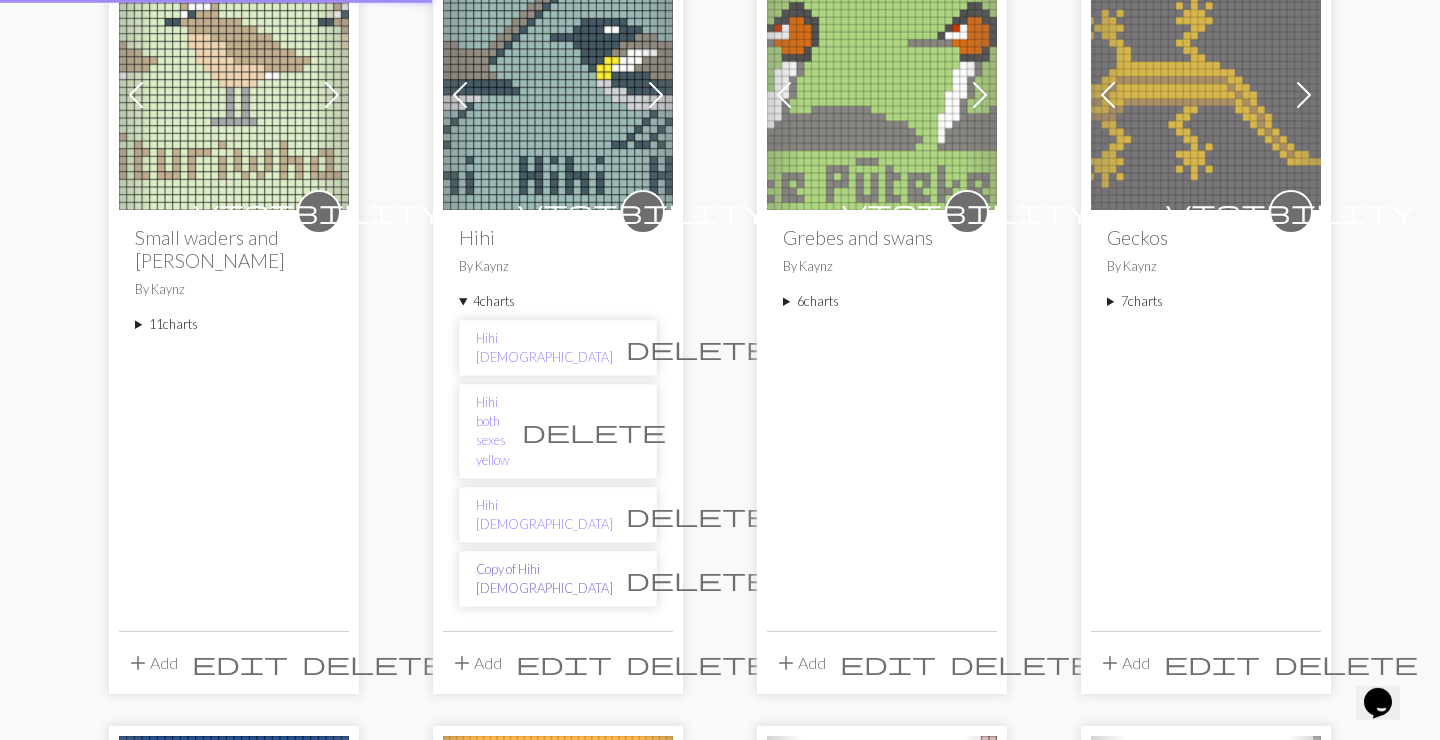 scroll, scrollTop: 0, scrollLeft: 0, axis: both 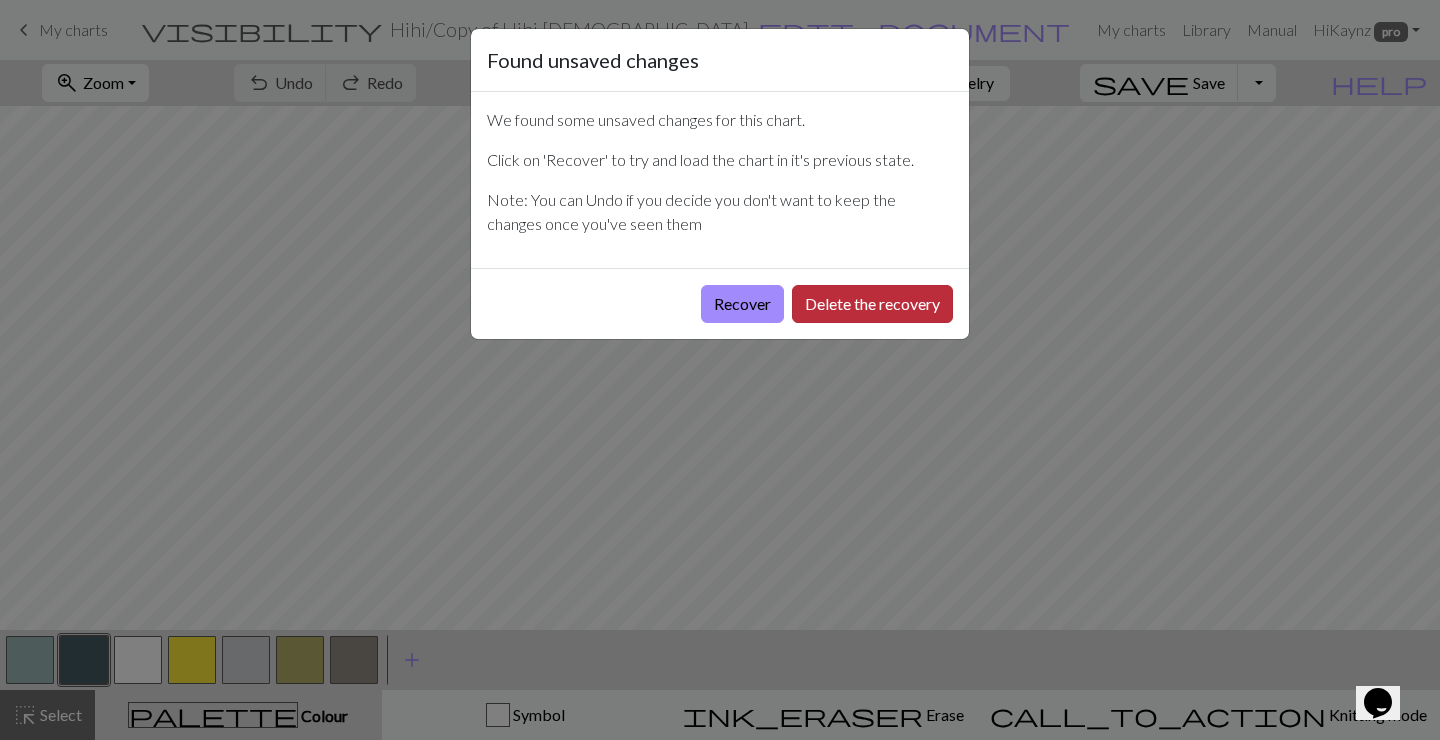 click on "Delete the recovery" at bounding box center (872, 304) 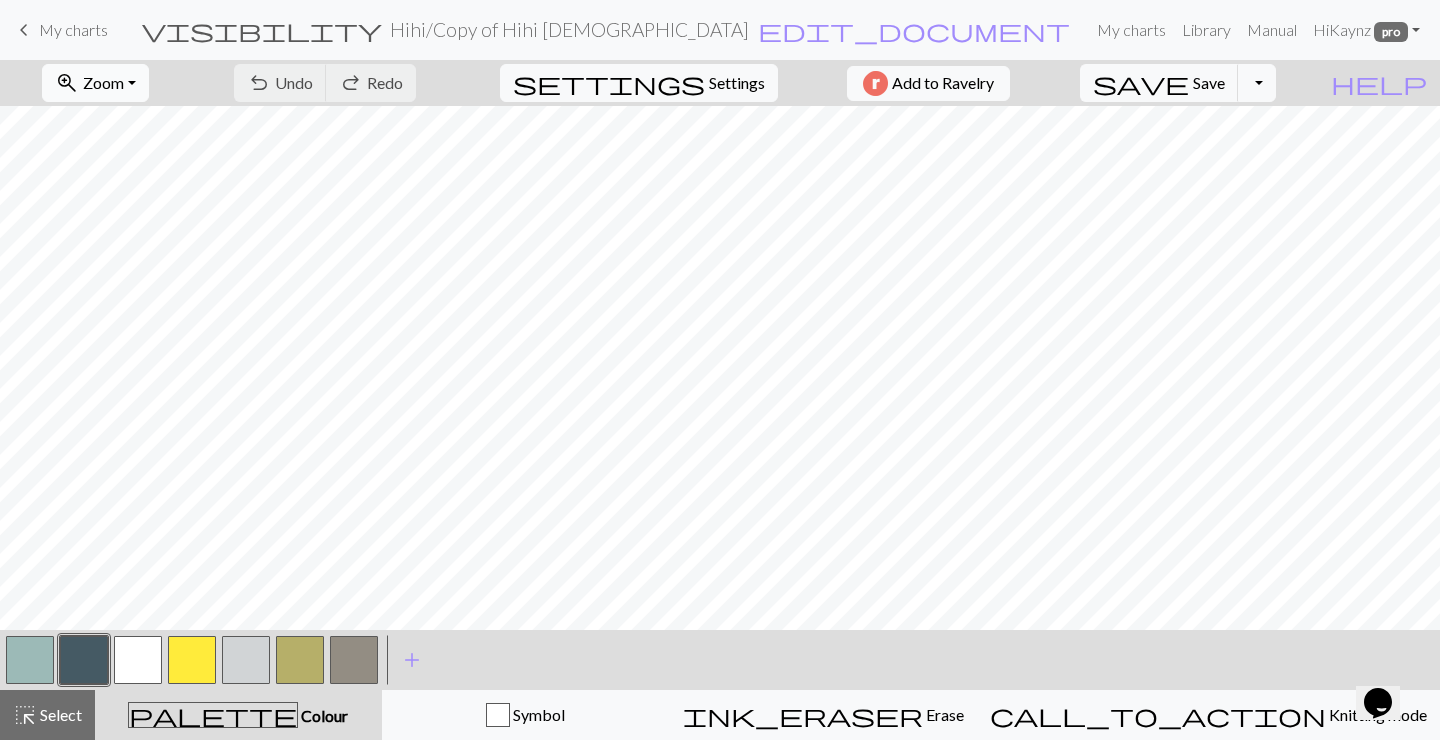 click on "zoom_in Zoom Zoom" at bounding box center (95, 83) 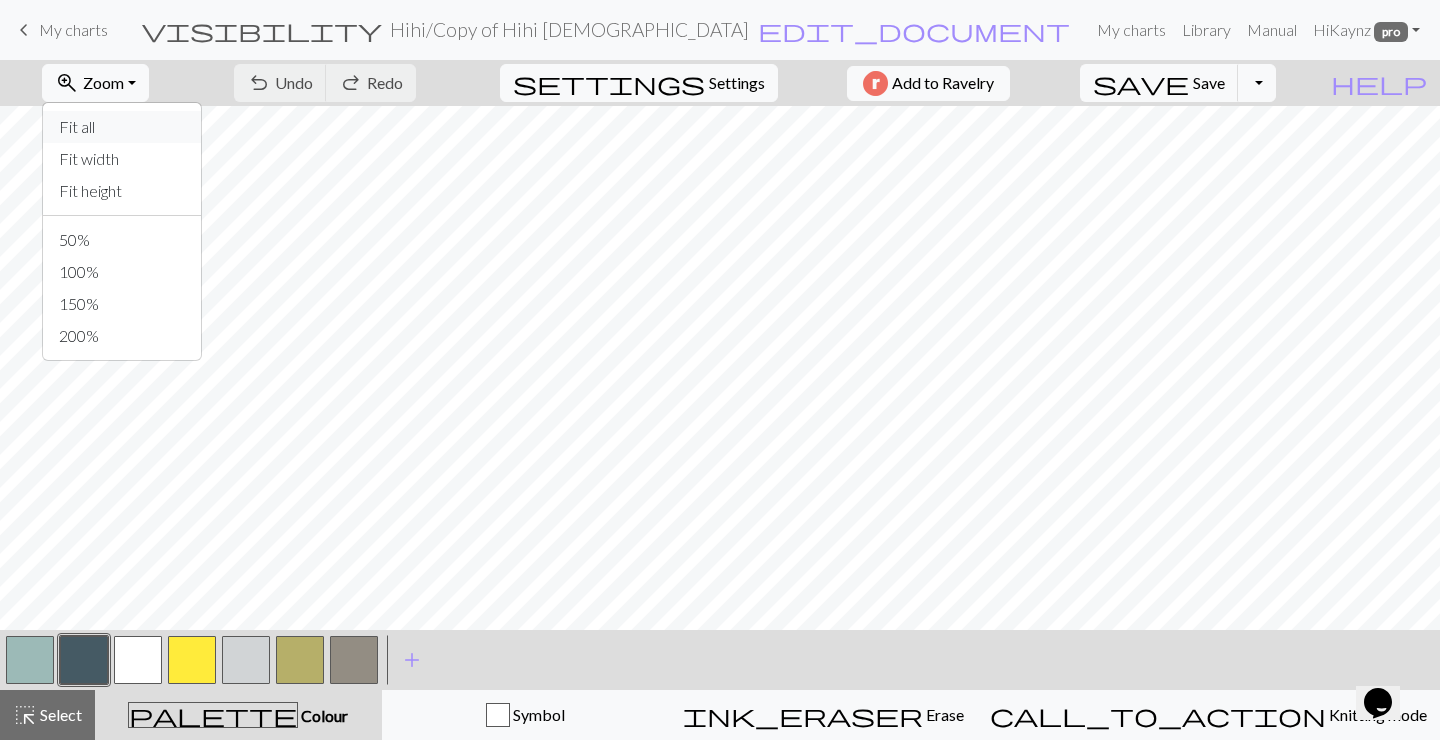 click on "Fit all" at bounding box center (122, 127) 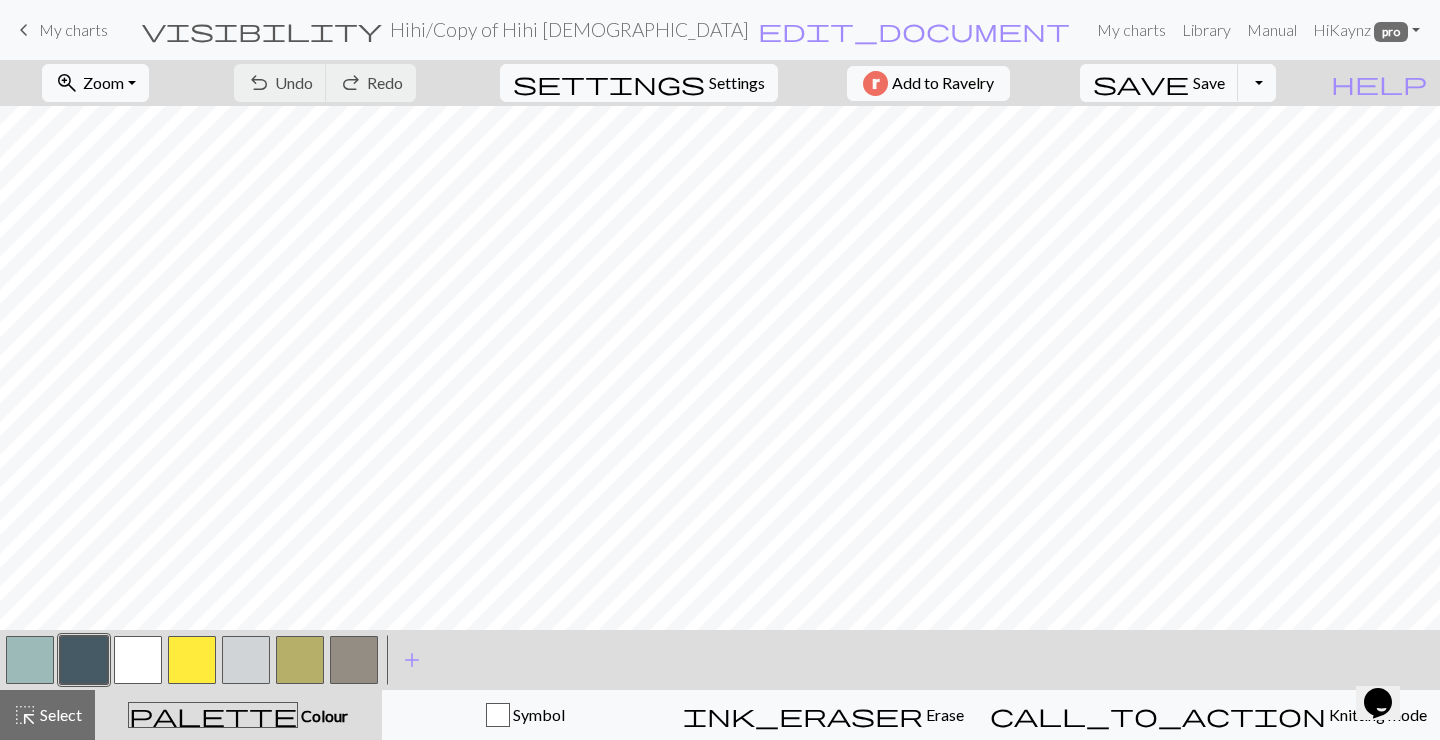 click at bounding box center [246, 660] 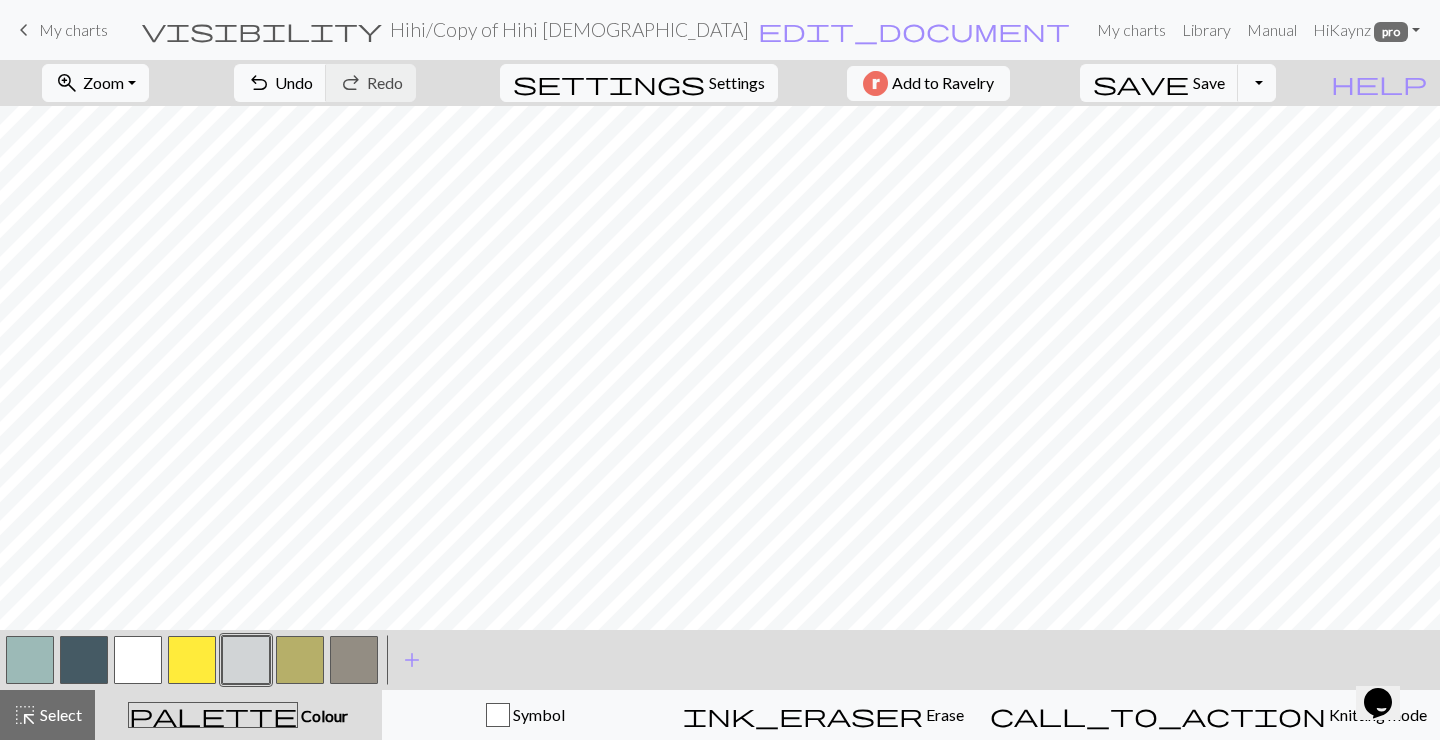 click at bounding box center (354, 660) 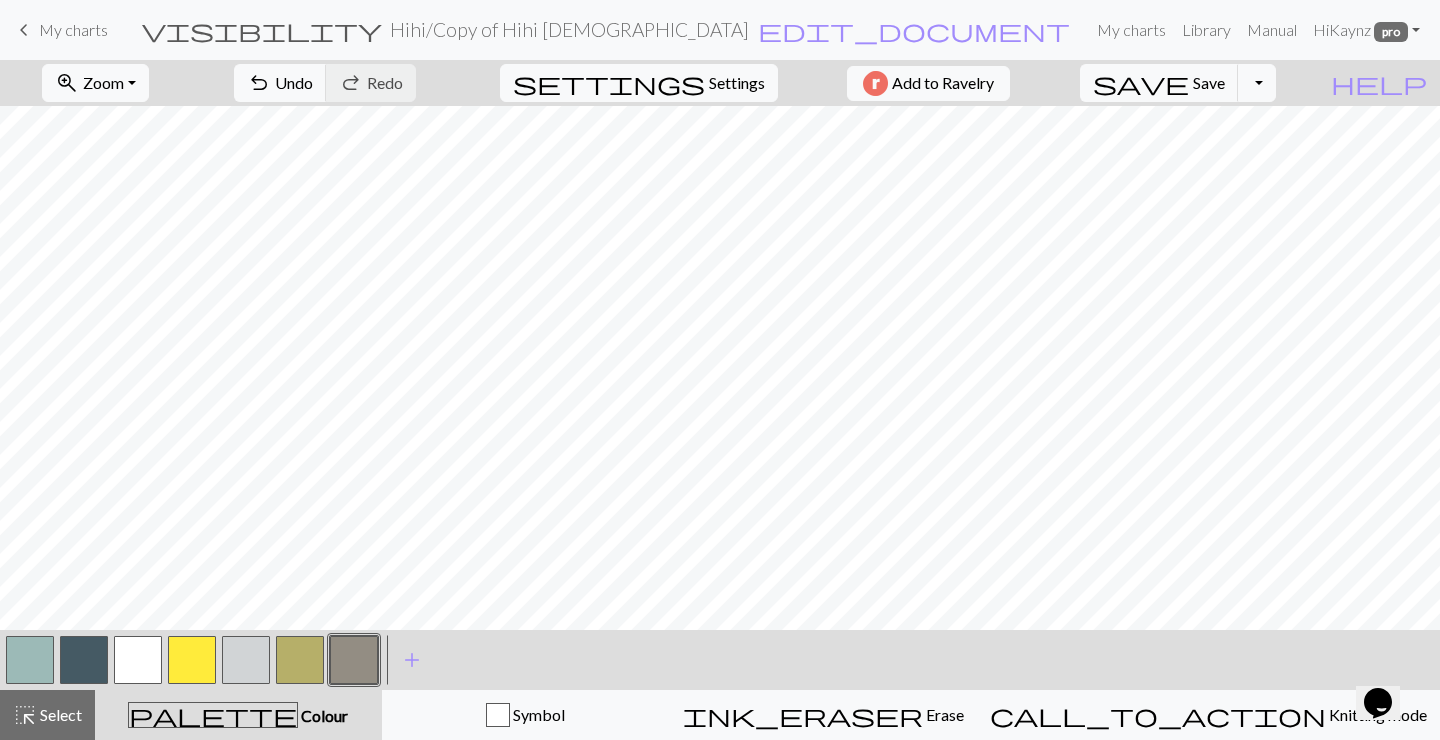 click at bounding box center (138, 660) 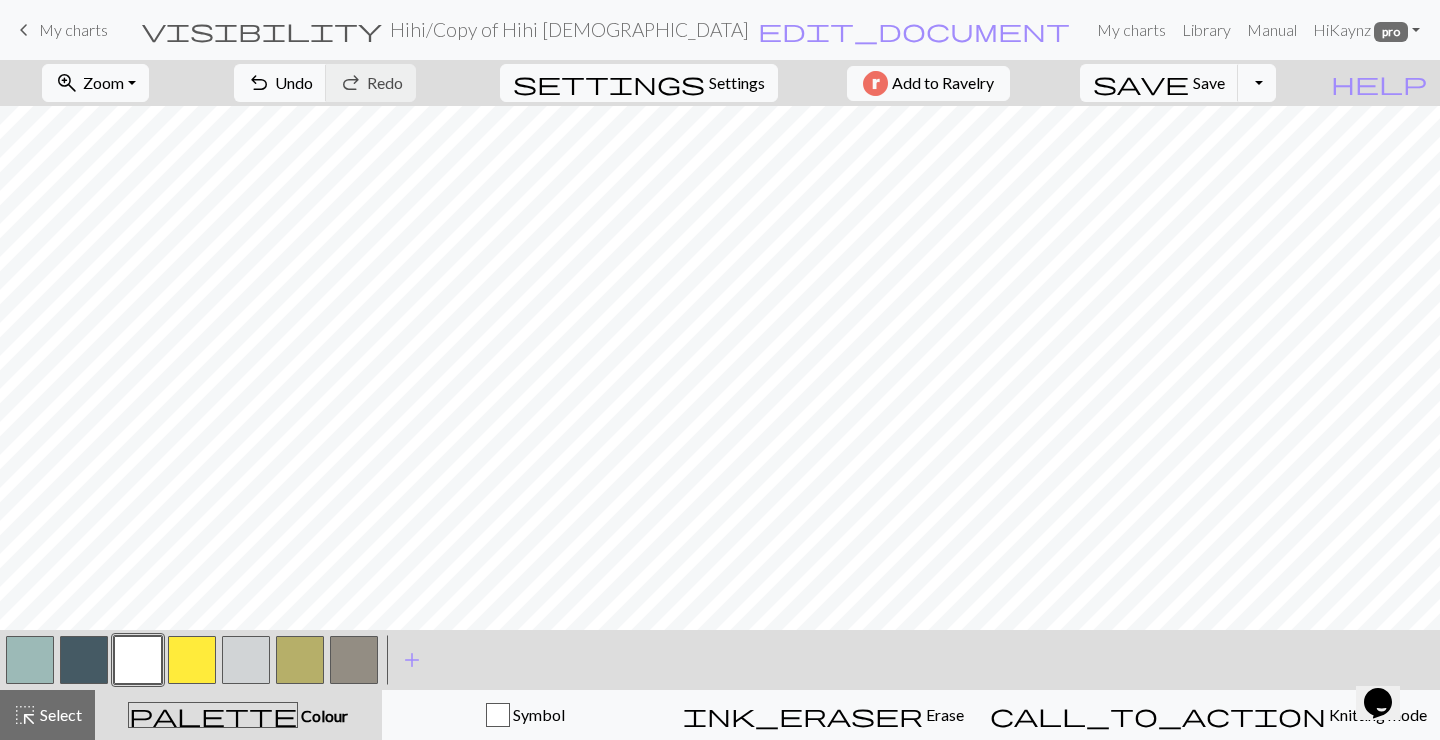 click at bounding box center [192, 660] 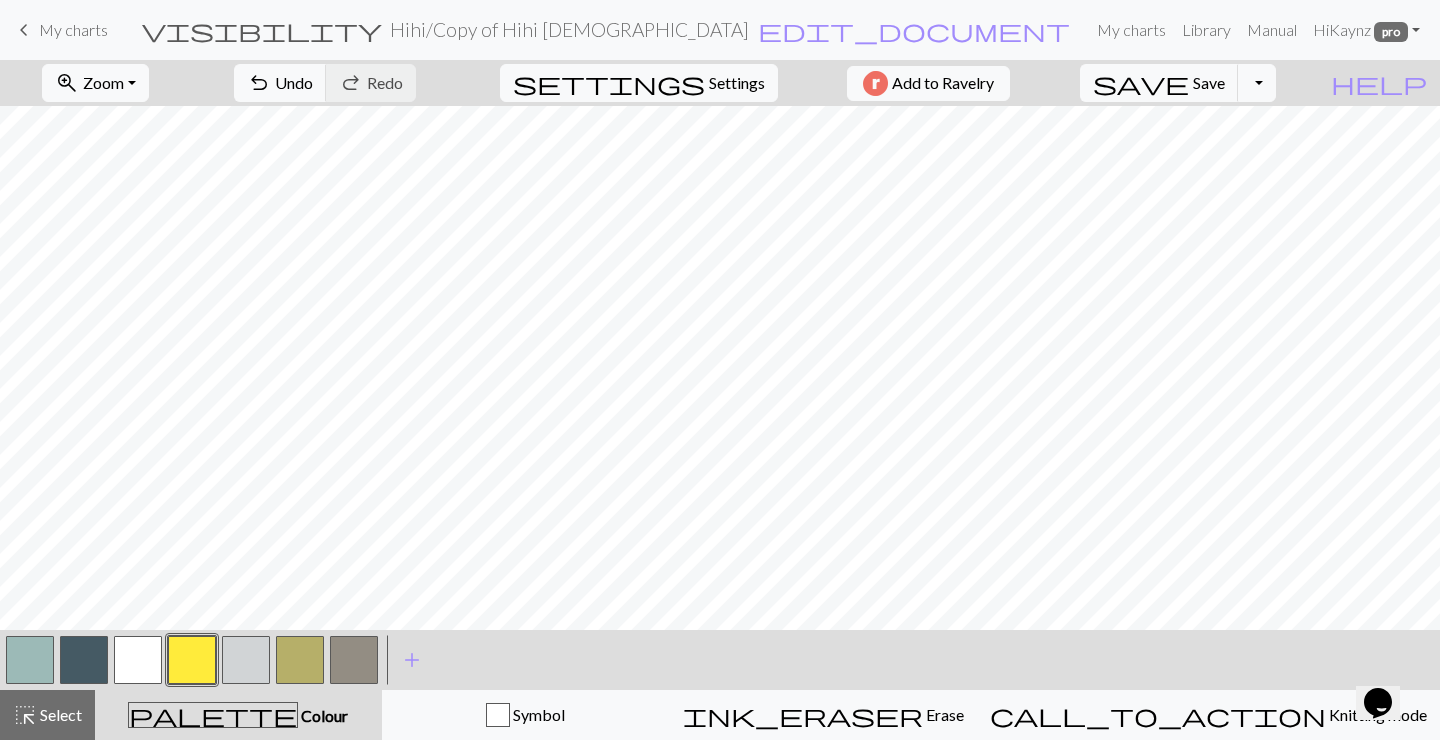 click at bounding box center (84, 660) 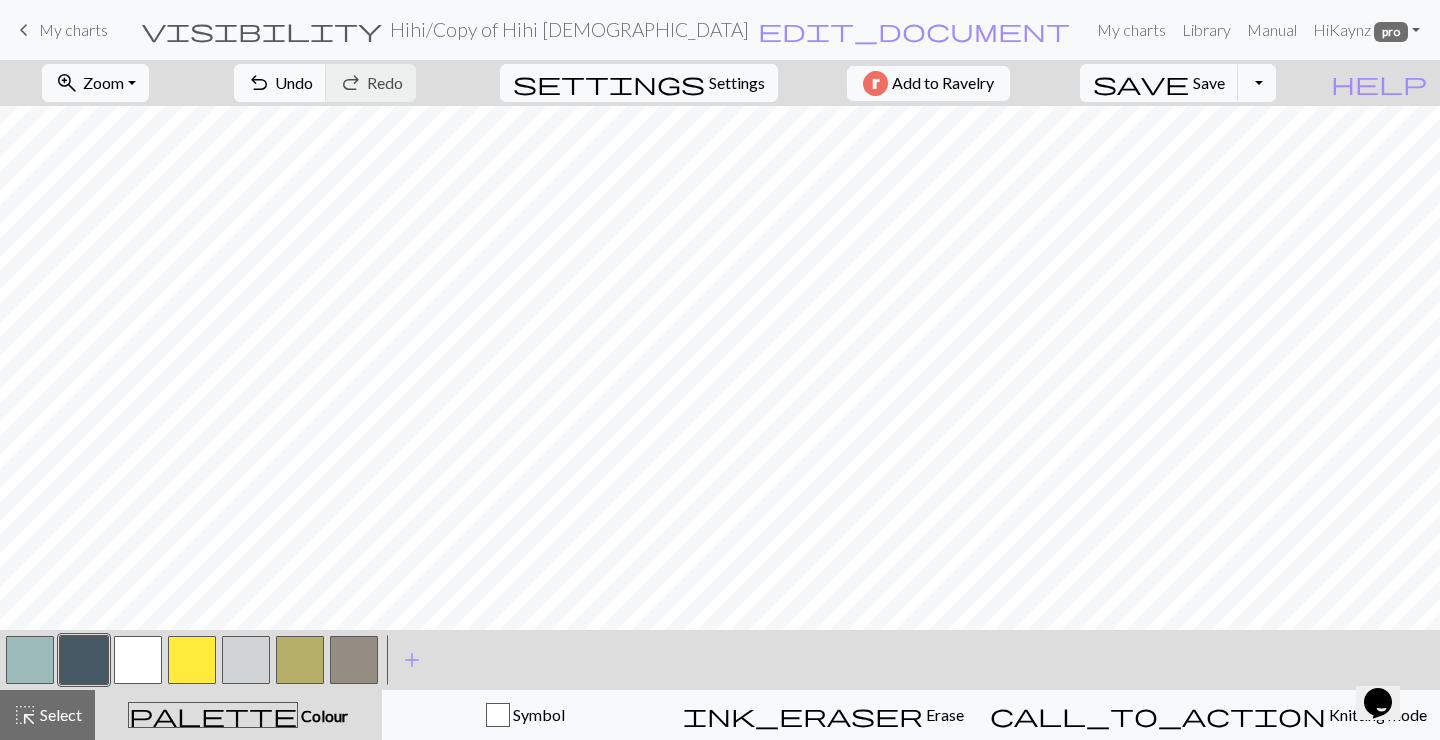 click at bounding box center [192, 660] 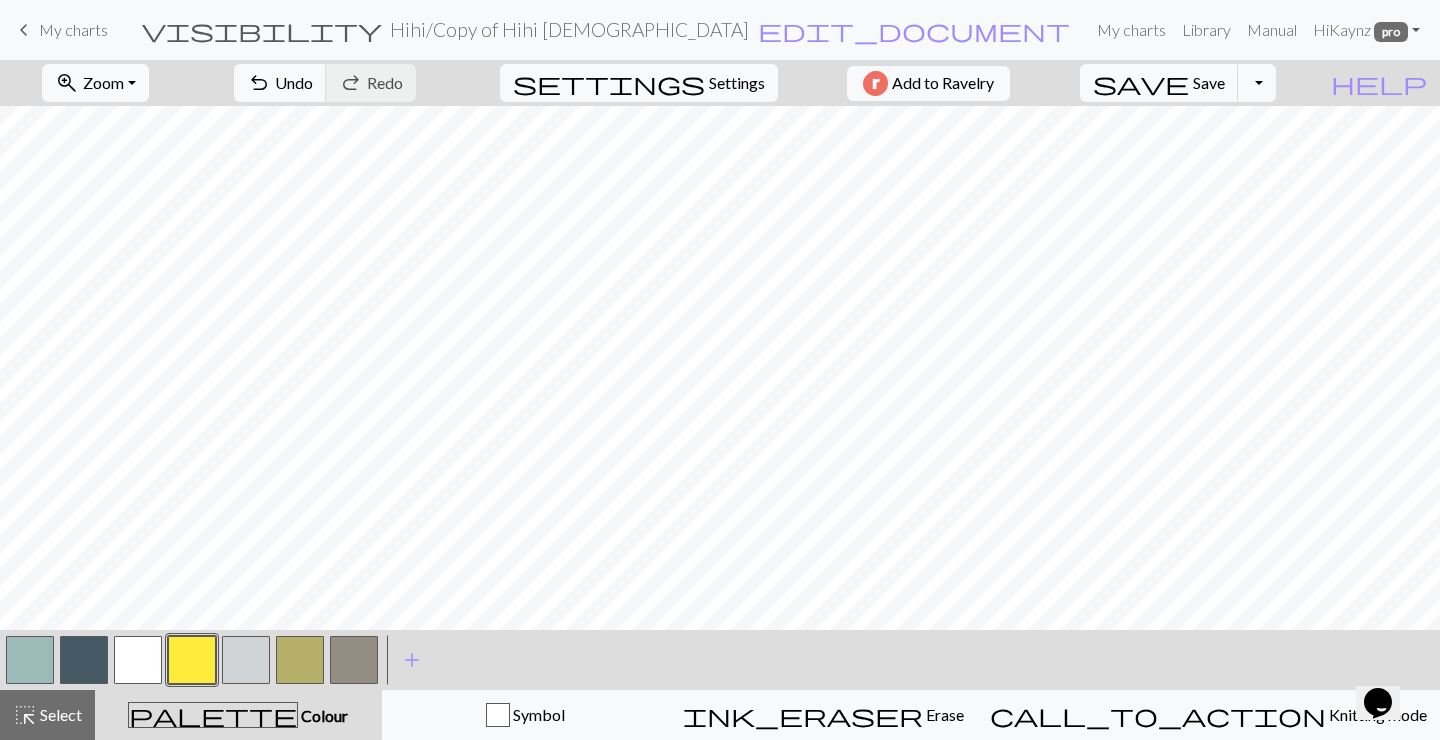 click at bounding box center [246, 660] 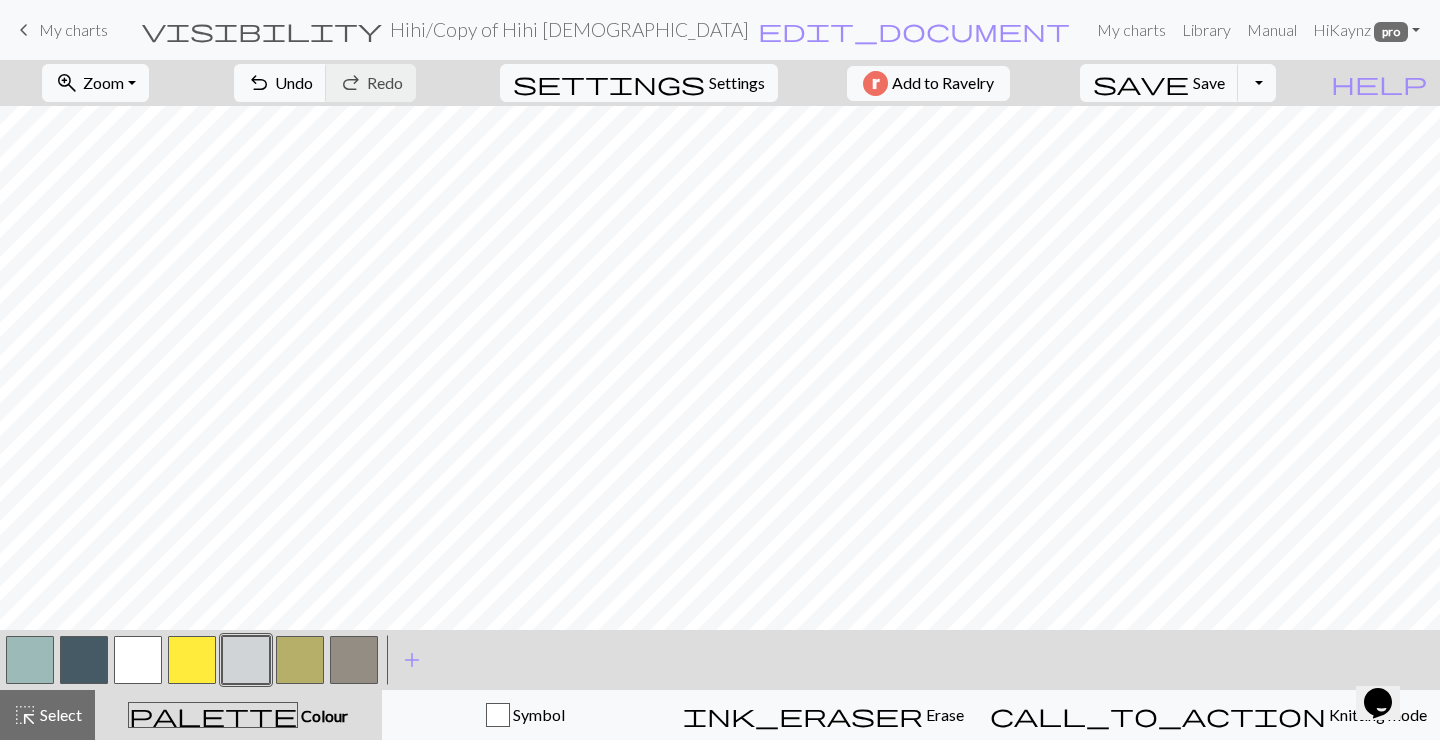 click at bounding box center (192, 660) 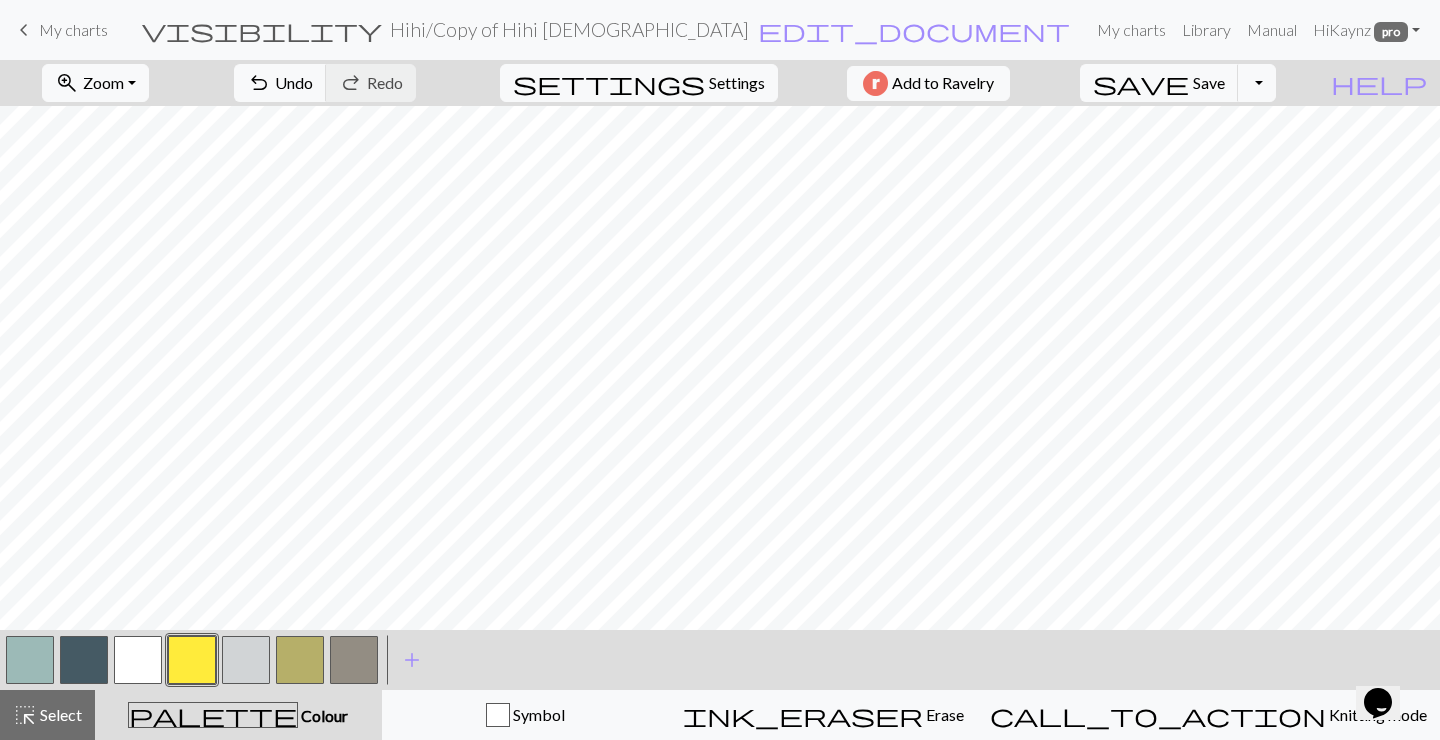 click at bounding box center [138, 660] 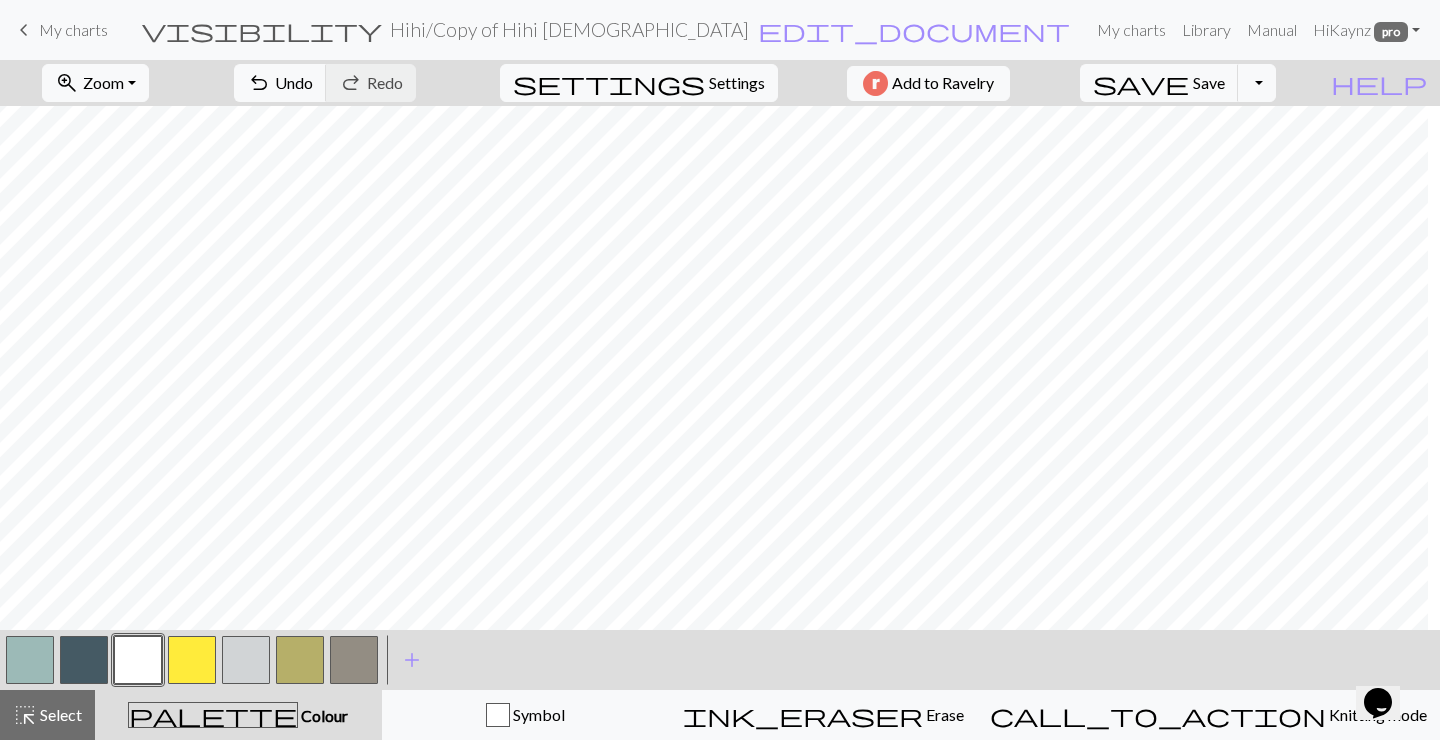 scroll, scrollTop: 0, scrollLeft: 33, axis: horizontal 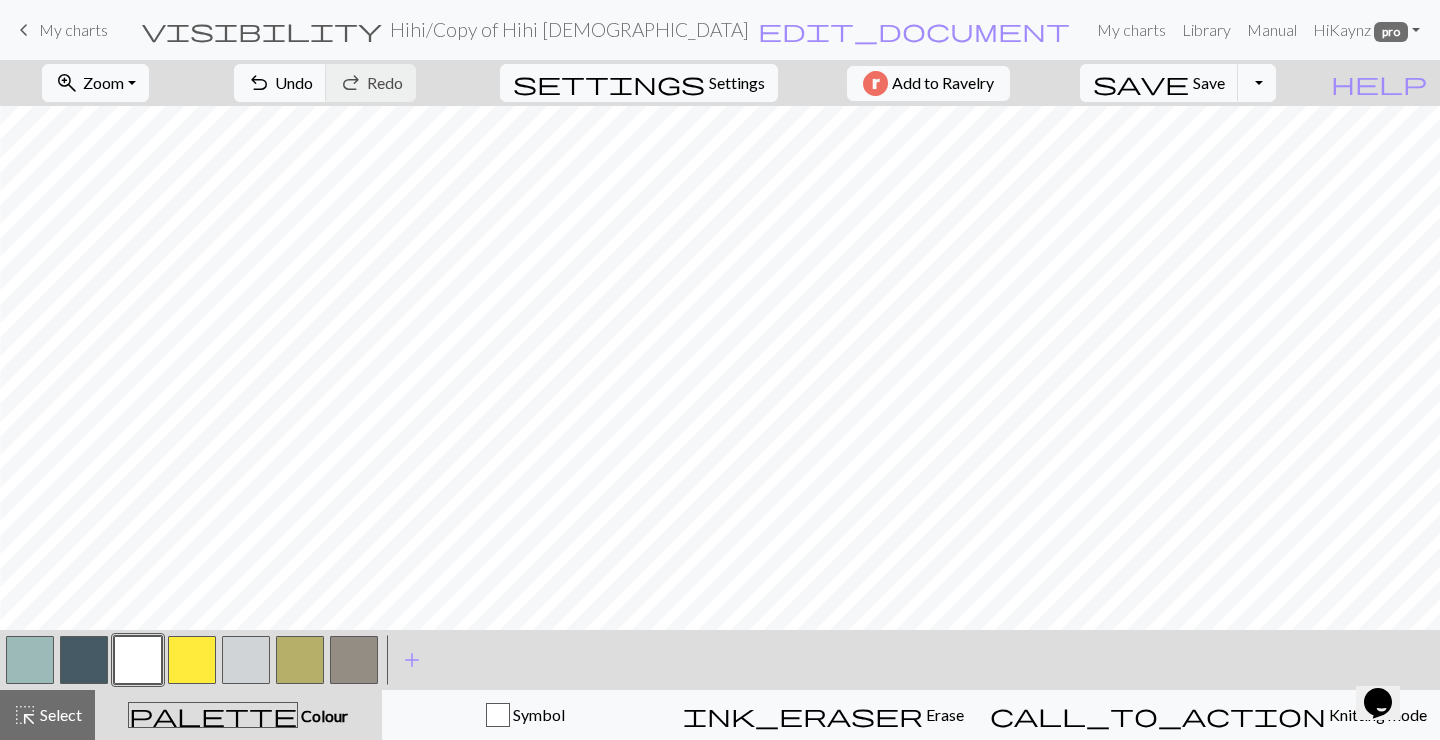 click at bounding box center [354, 660] 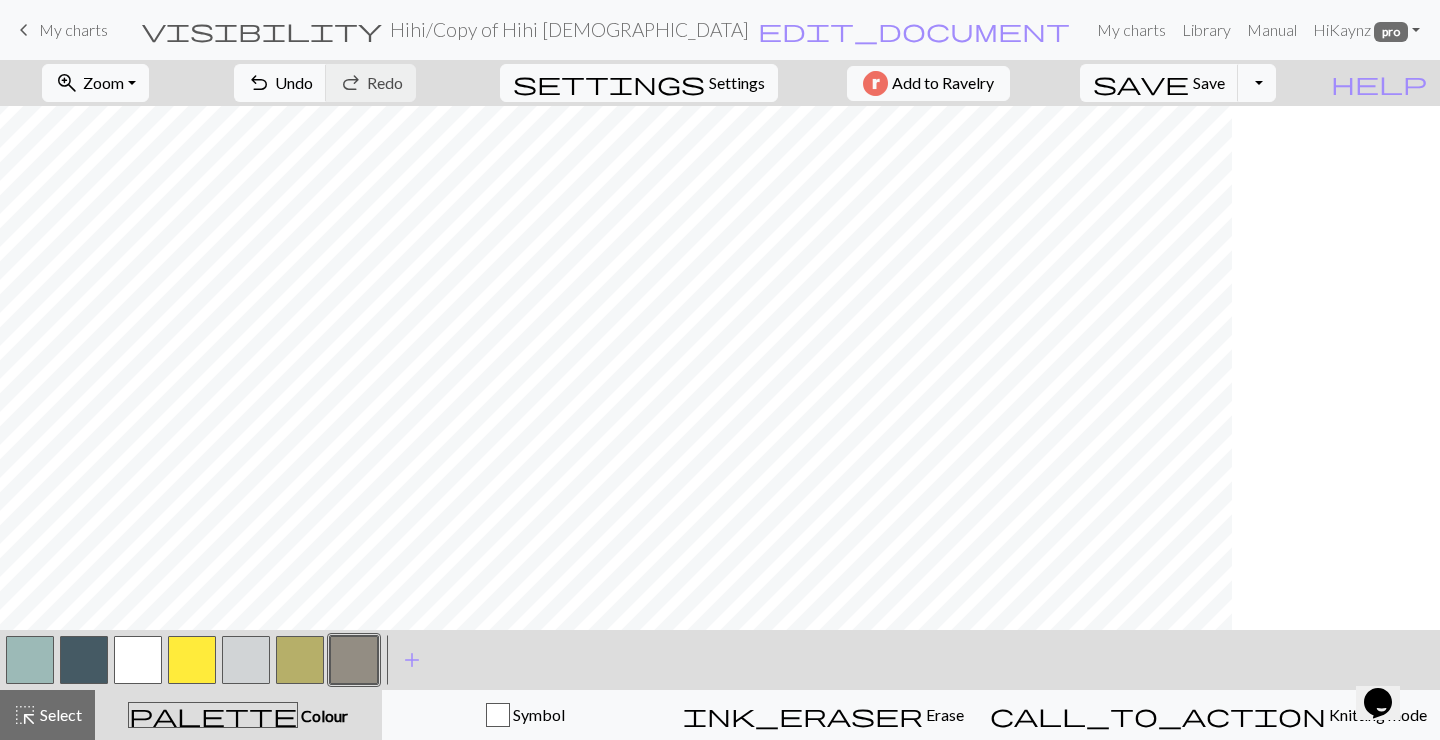 scroll, scrollTop: 0, scrollLeft: 0, axis: both 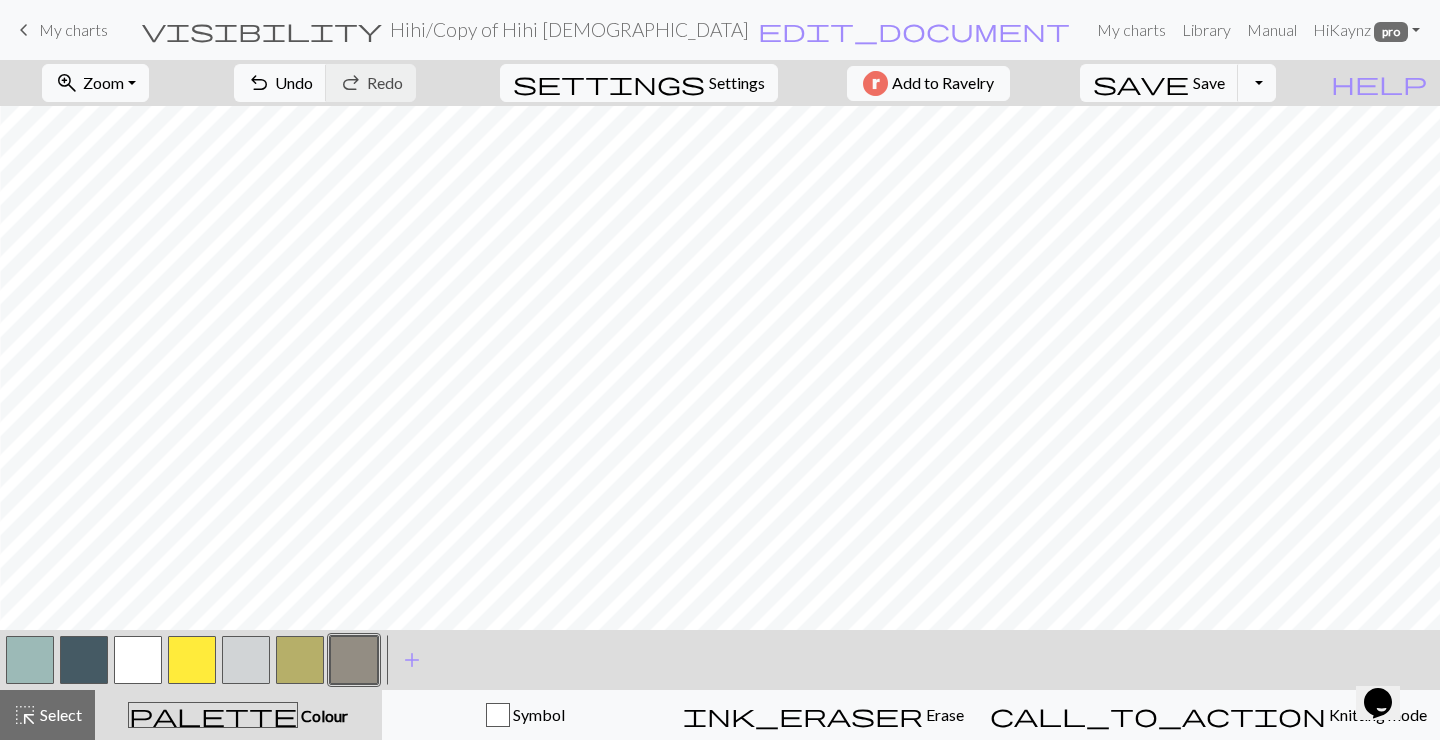 click on "keyboard_arrow_left   My charts visibility Hihi  /  Copy of Hihi [DEMOGRAPHIC_DATA] edit_document Edit settings My charts Library Manual Hi  [PERSON_NAME]   pro Account settings Logout" at bounding box center (720, 30) 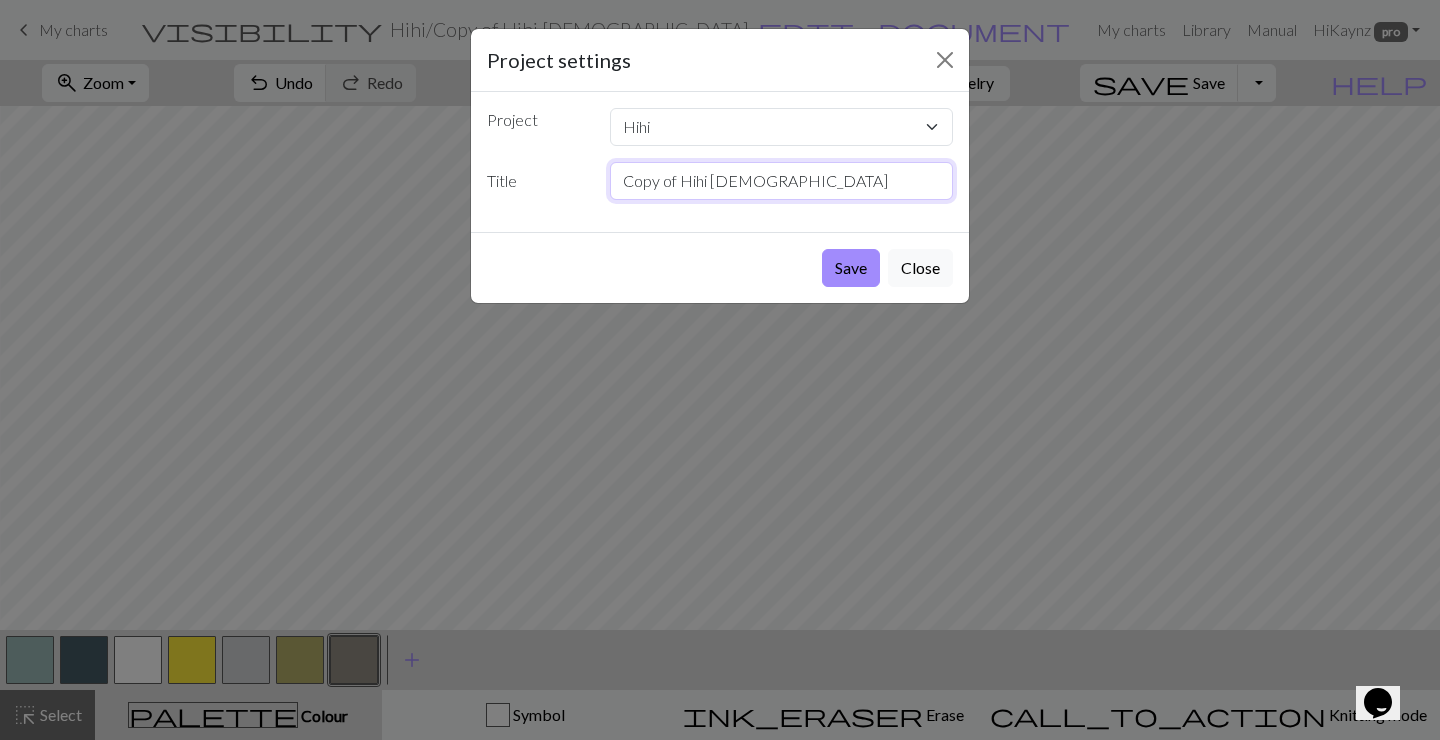 drag, startPoint x: 679, startPoint y: 173, endPoint x: 621, endPoint y: 178, distance: 58.21512 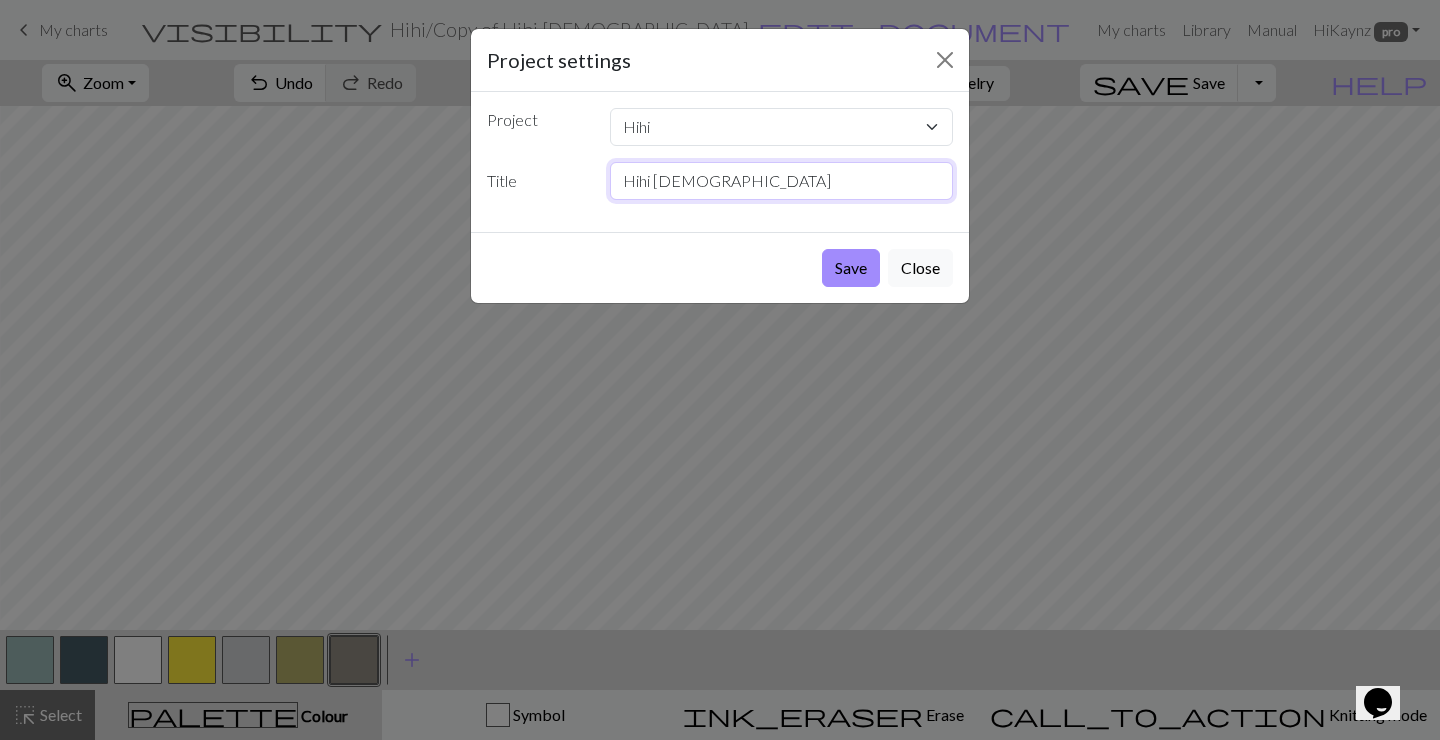 click on "Hihi [DEMOGRAPHIC_DATA]" at bounding box center (782, 181) 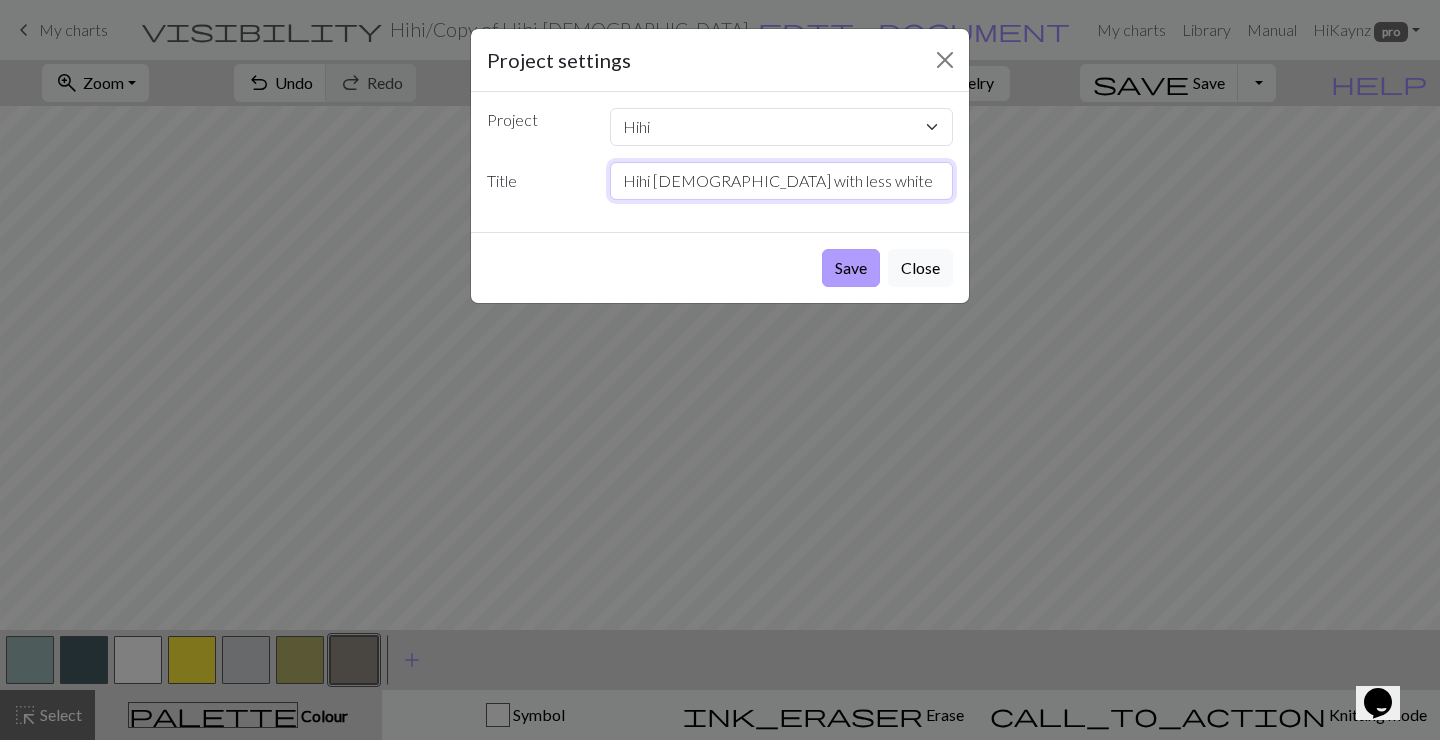 type on "Hihi [DEMOGRAPHIC_DATA] with less white" 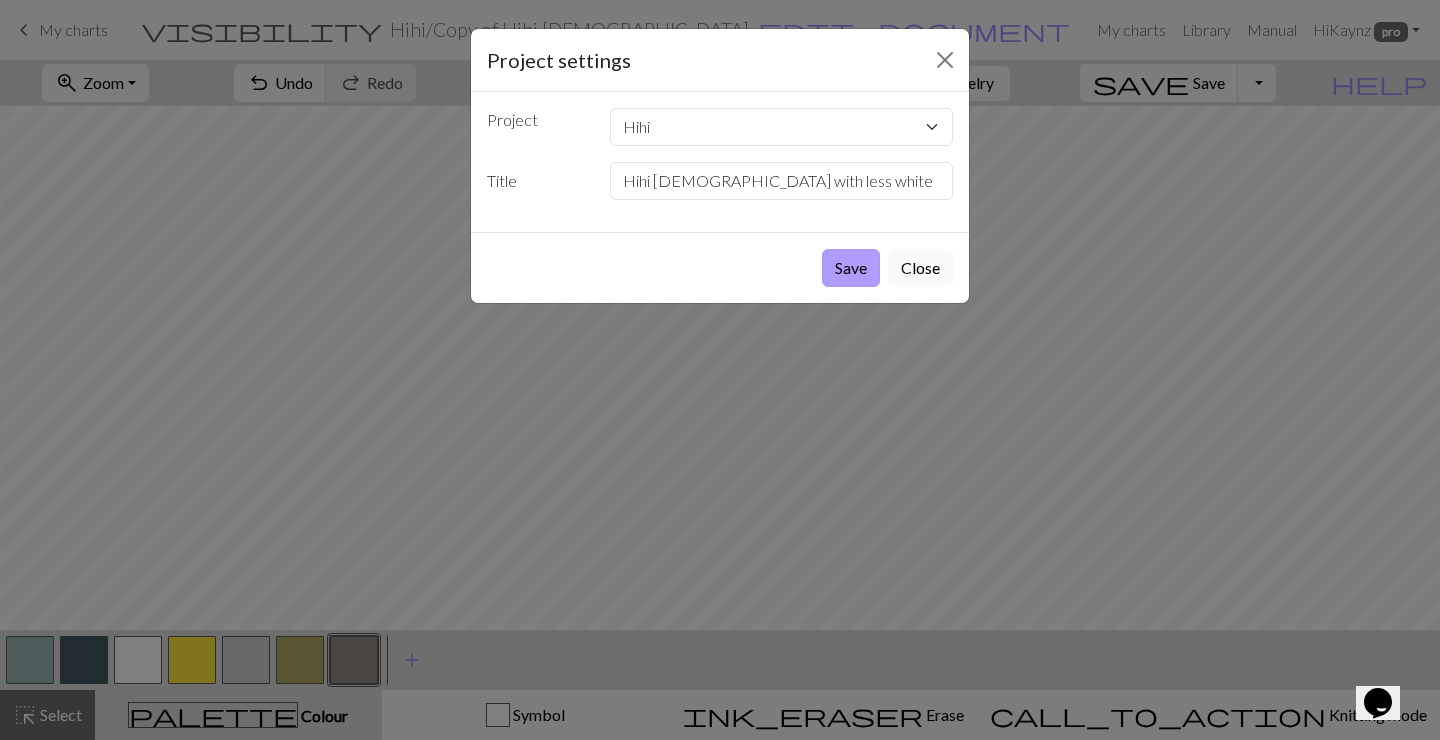 click on "Save" at bounding box center [851, 268] 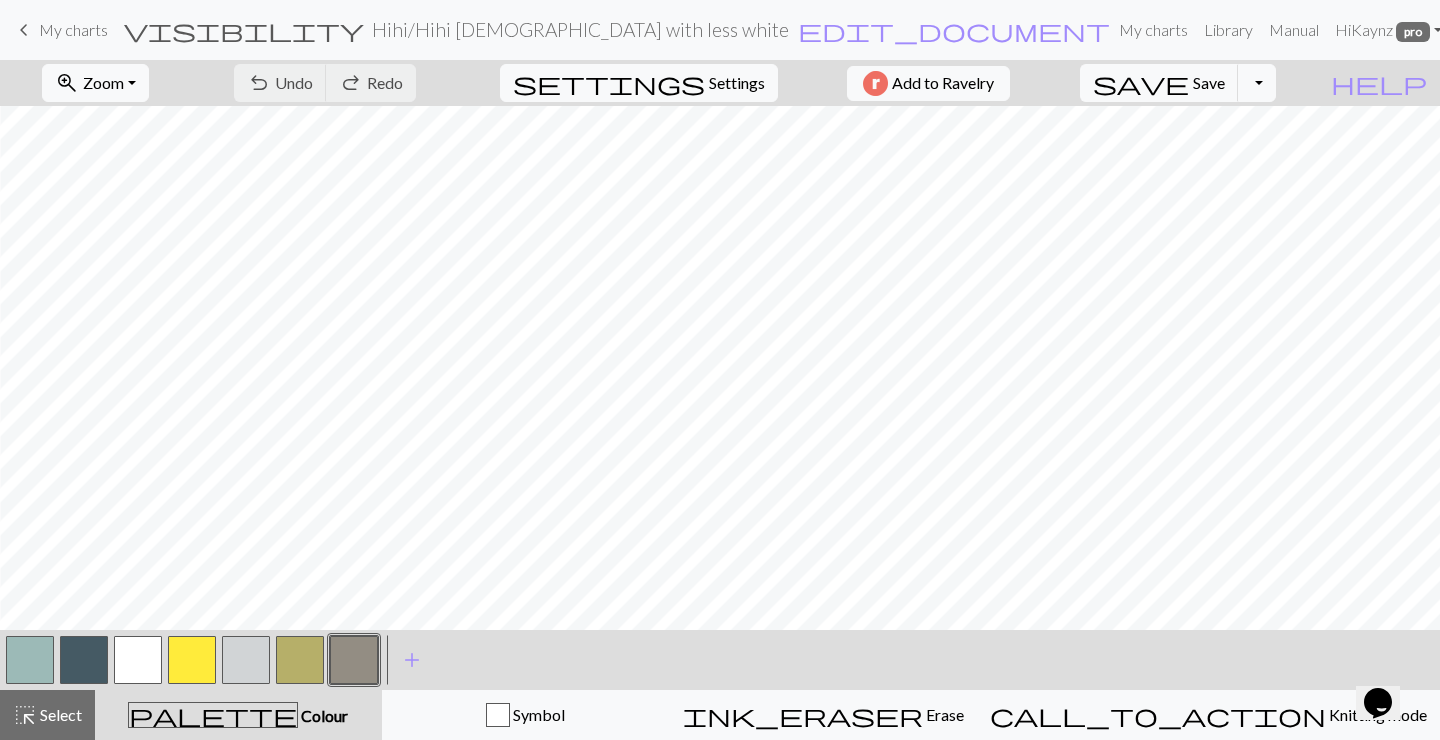 click on "My charts" at bounding box center [73, 29] 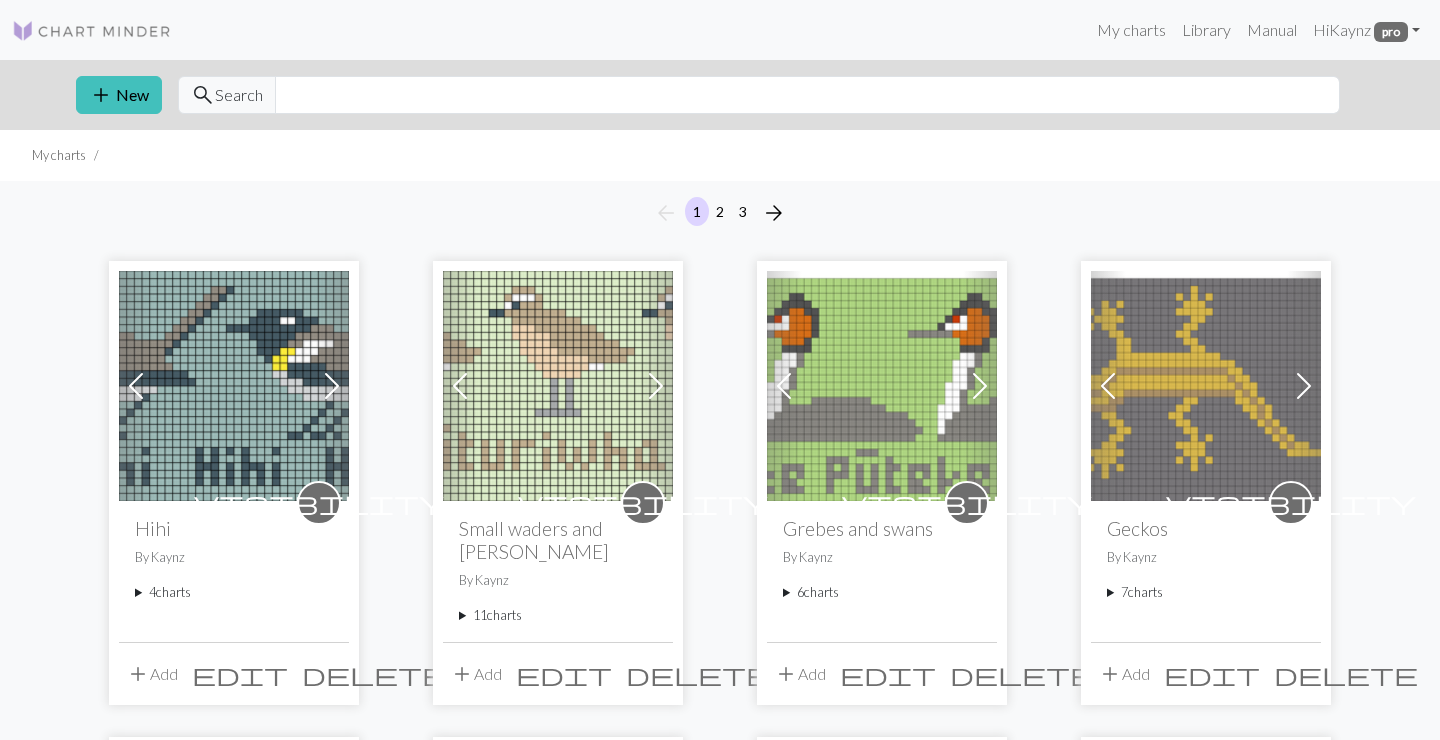click at bounding box center [558, 386] 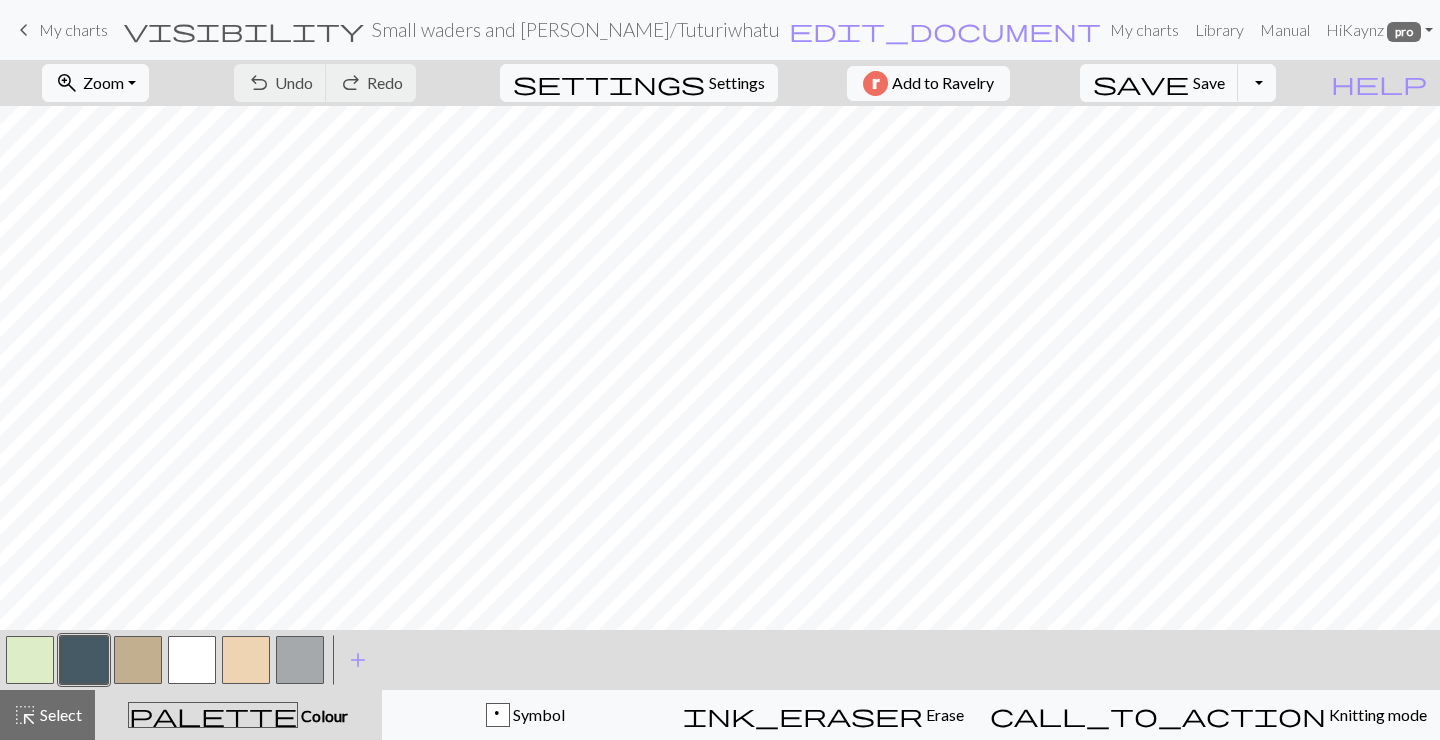 click on "My charts" at bounding box center [73, 29] 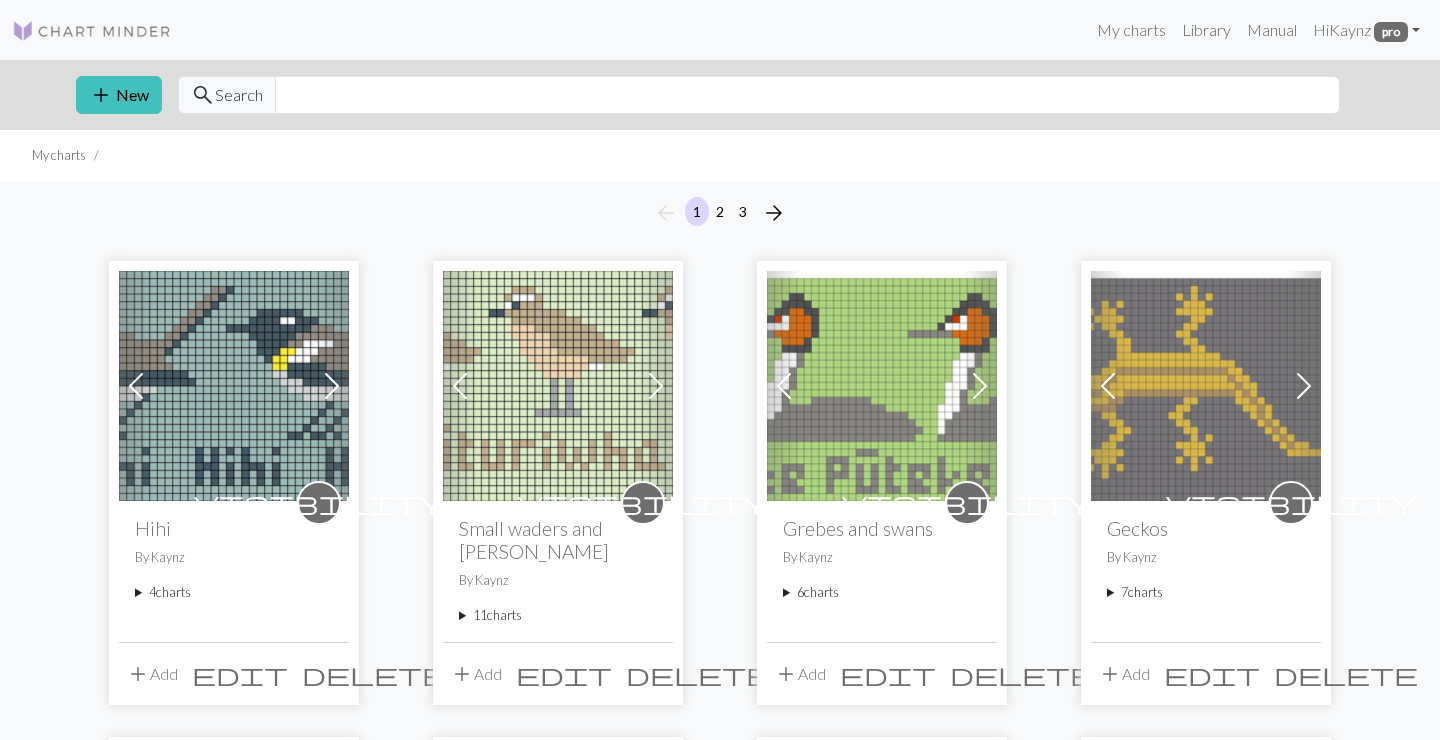 click on "11  charts" at bounding box center (558, 615) 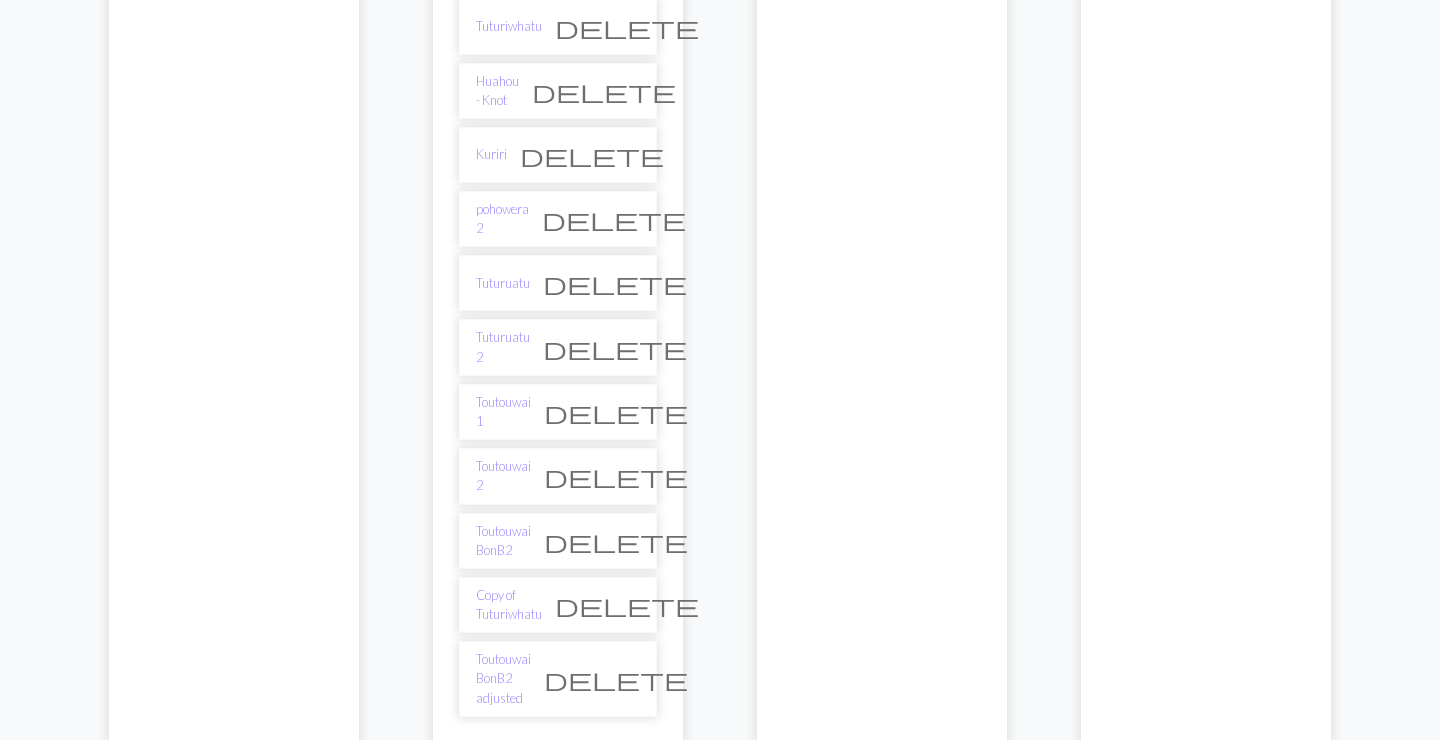 scroll, scrollTop: 639, scrollLeft: 0, axis: vertical 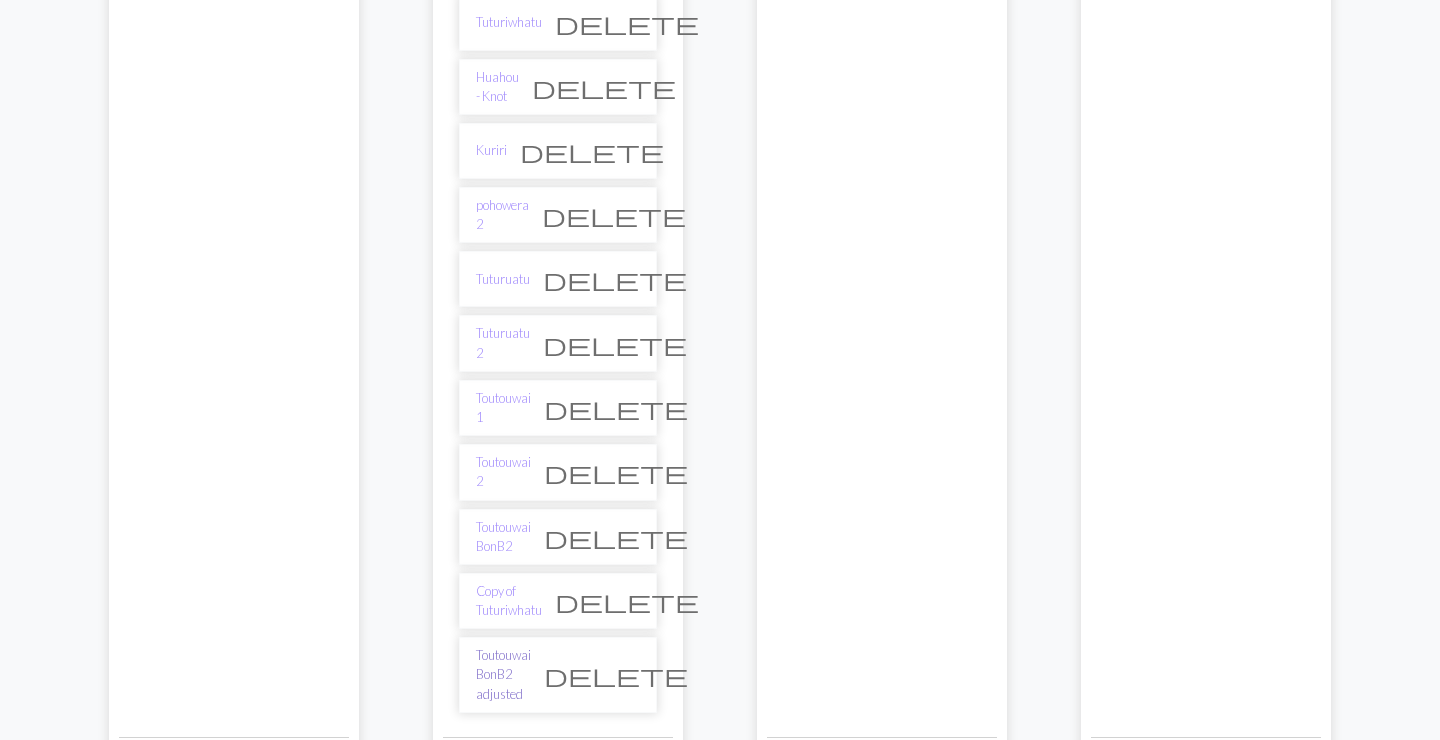 click on "Toutouwai BonB2 adjusted" at bounding box center (503, 675) 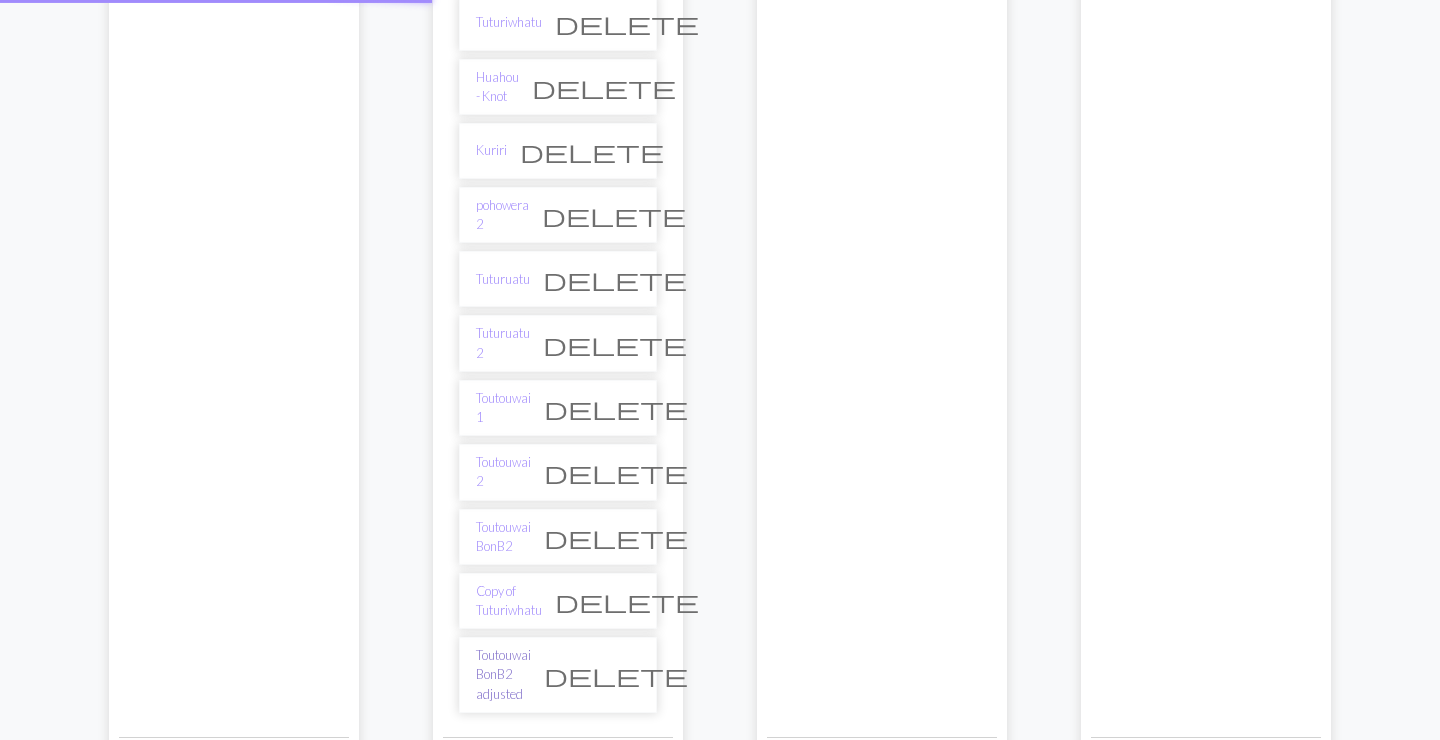 click on "Toutouwai BonB2 adjusted" at bounding box center [503, 675] 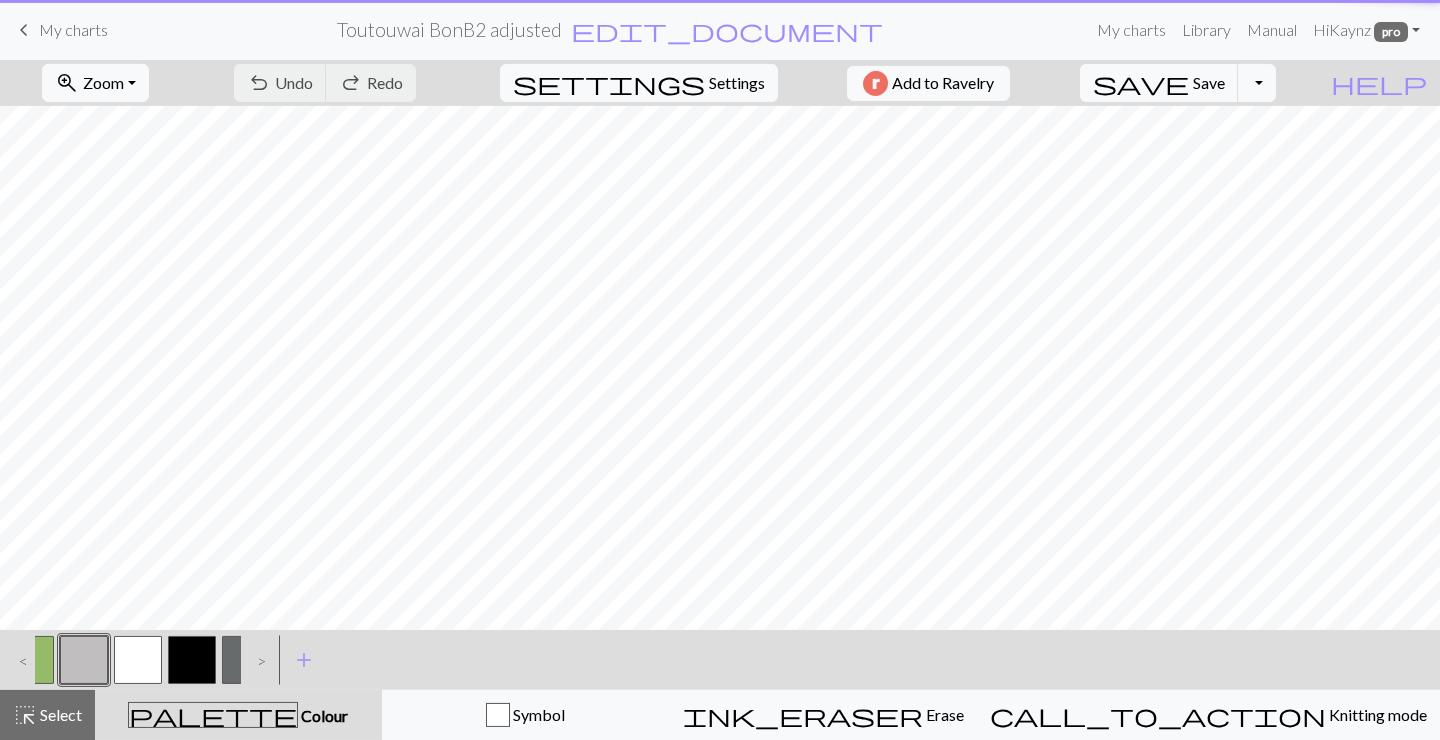 scroll, scrollTop: 0, scrollLeft: 0, axis: both 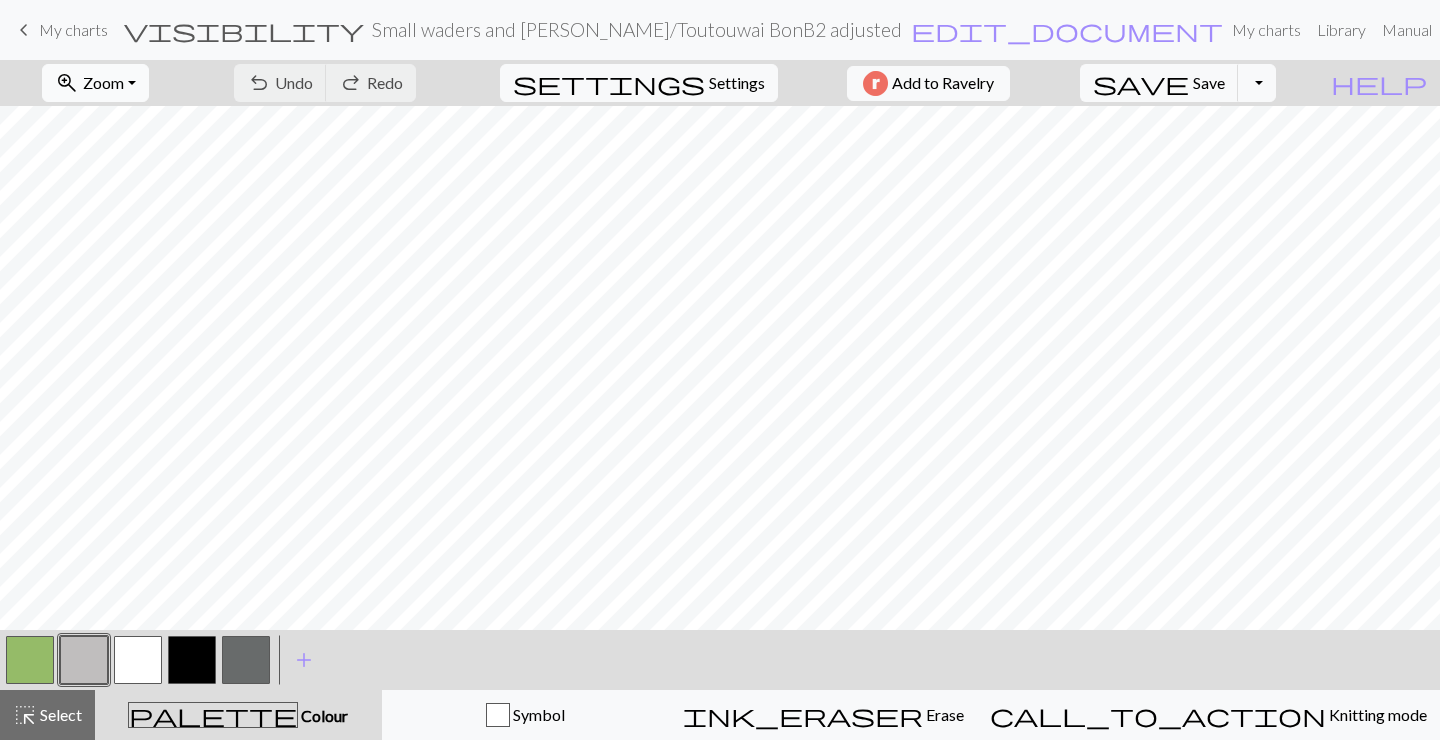 click on "zoom_in Zoom Zoom" at bounding box center (95, 83) 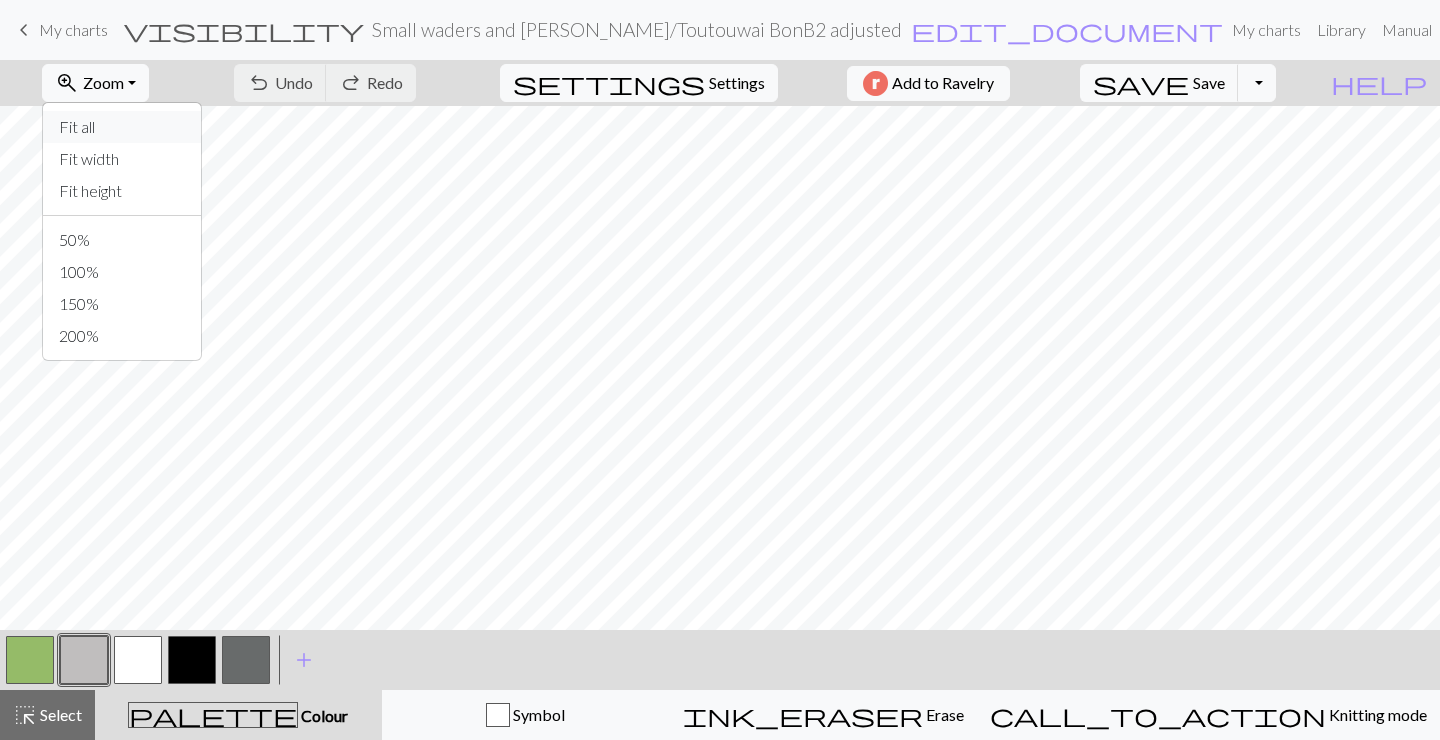 click on "Fit all" at bounding box center (122, 127) 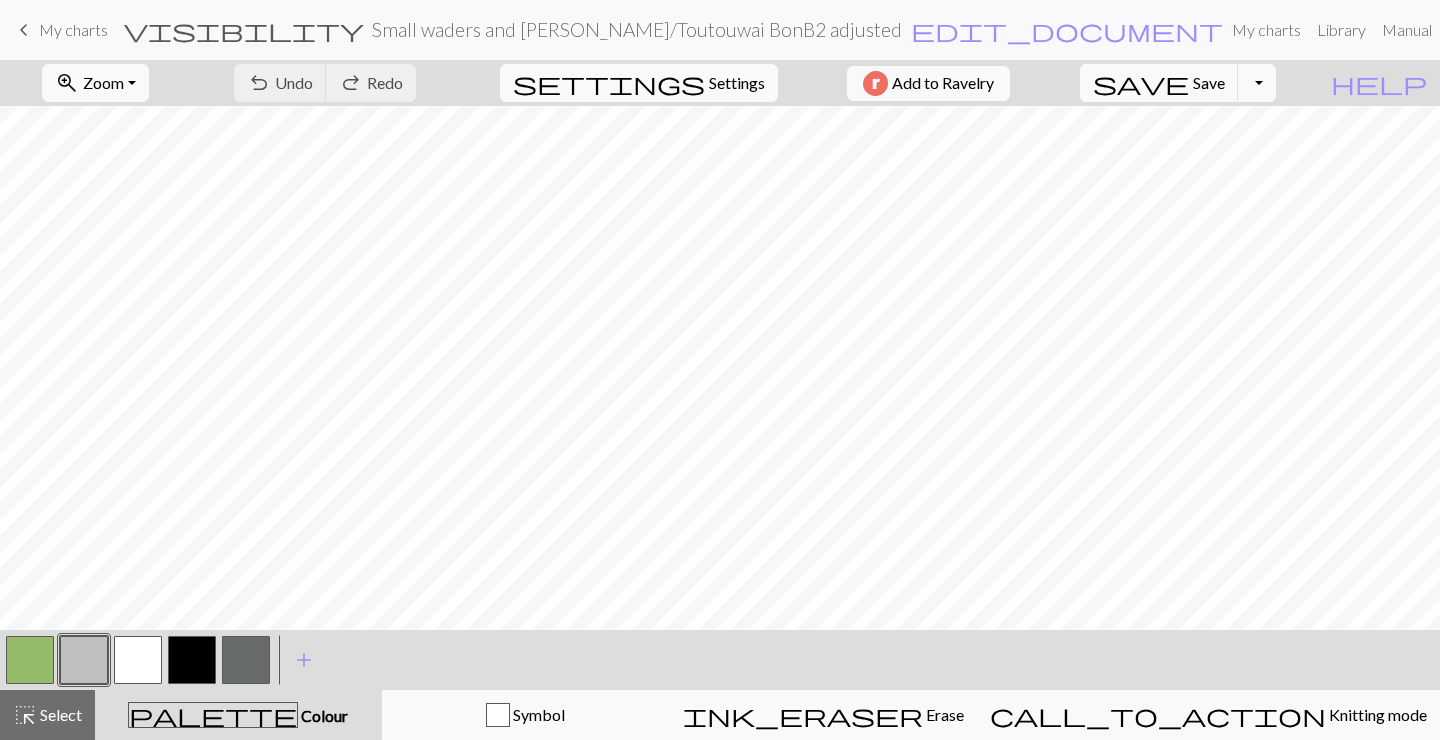 click on "My charts" at bounding box center (73, 29) 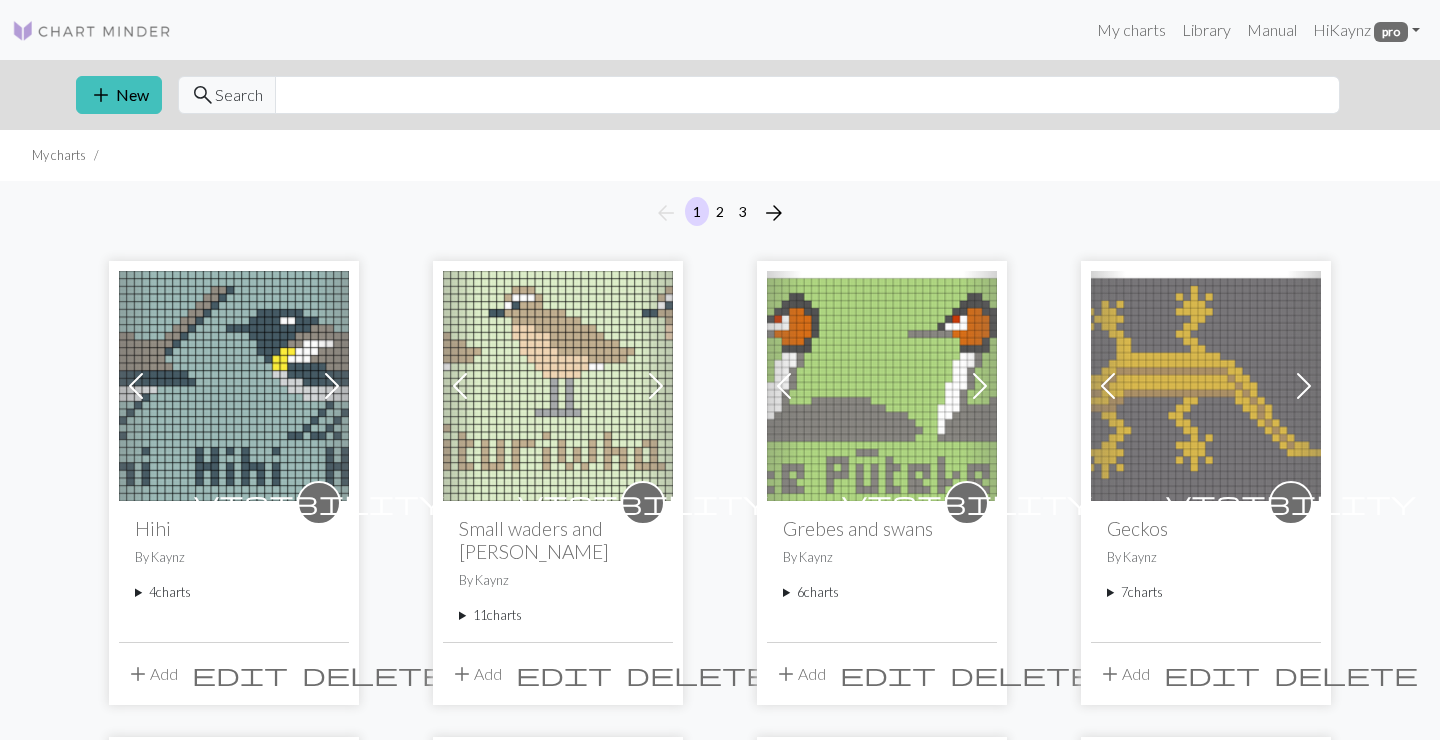click on "4  charts" at bounding box center [234, 592] 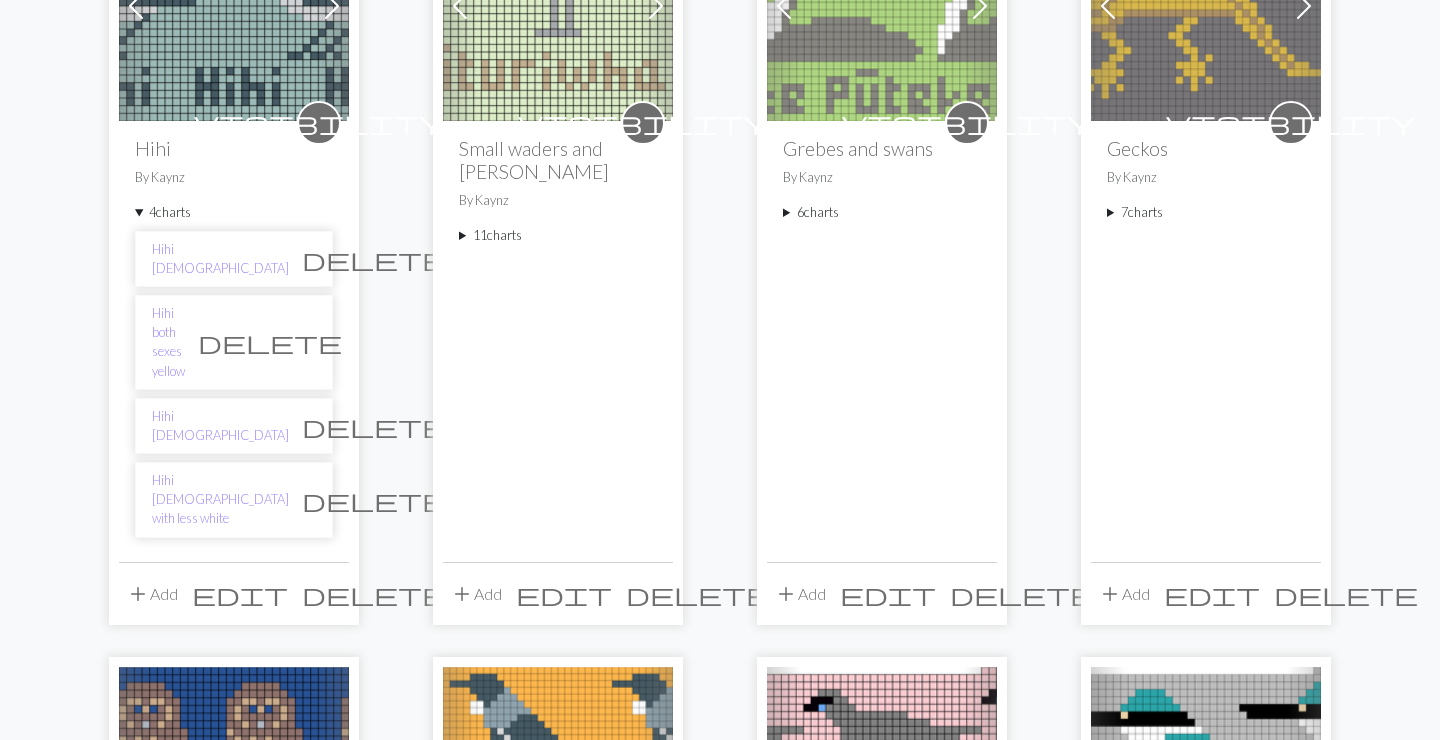 scroll, scrollTop: 382, scrollLeft: 0, axis: vertical 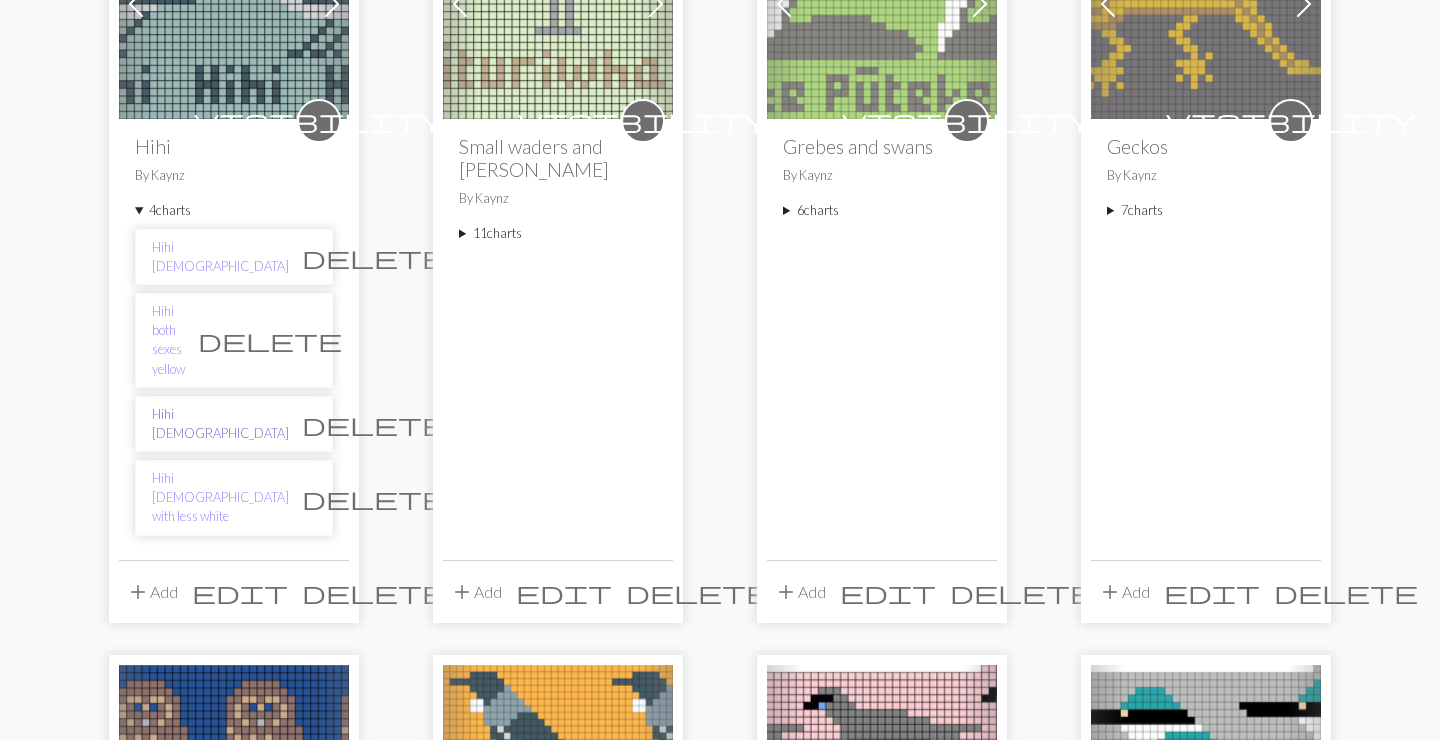 click on "Hihi [DEMOGRAPHIC_DATA]" at bounding box center (220, 424) 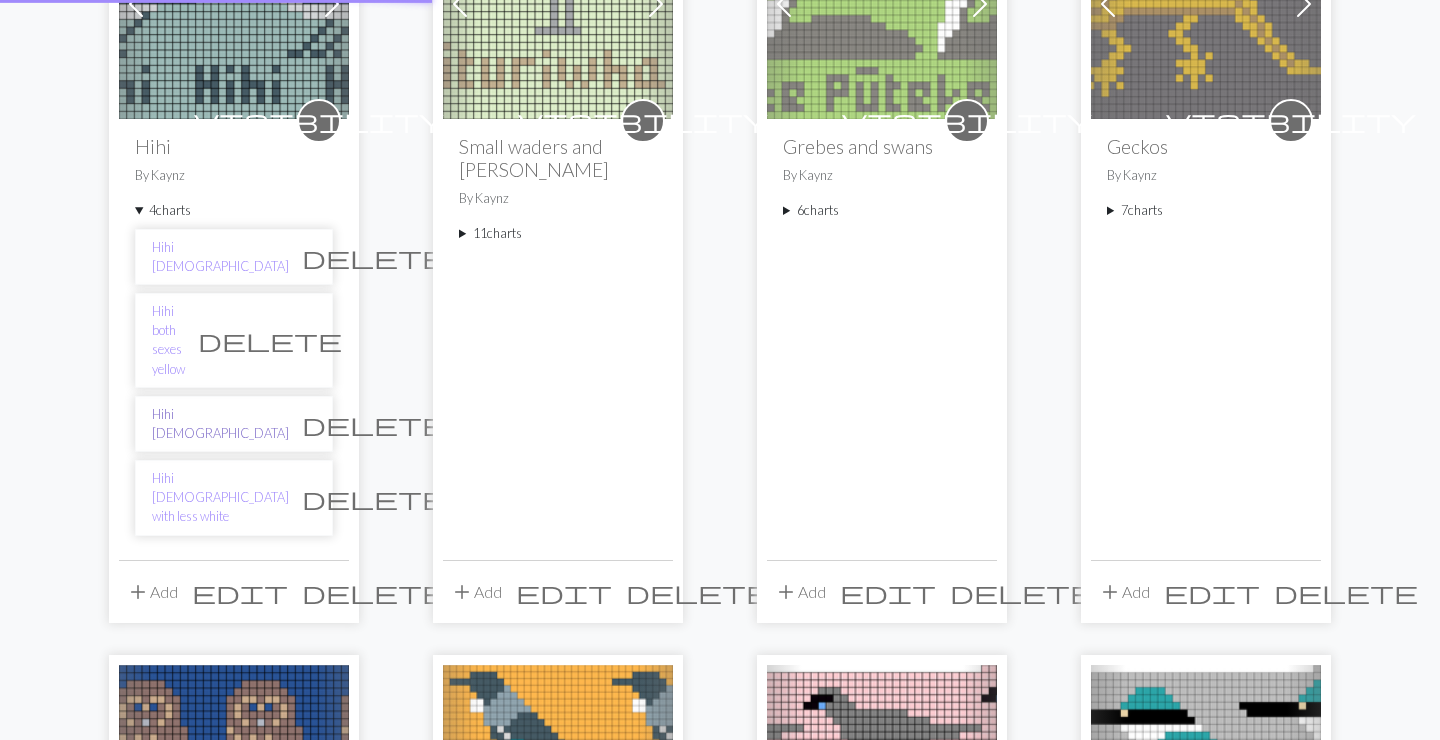 click on "Hihi [DEMOGRAPHIC_DATA]" at bounding box center [220, 424] 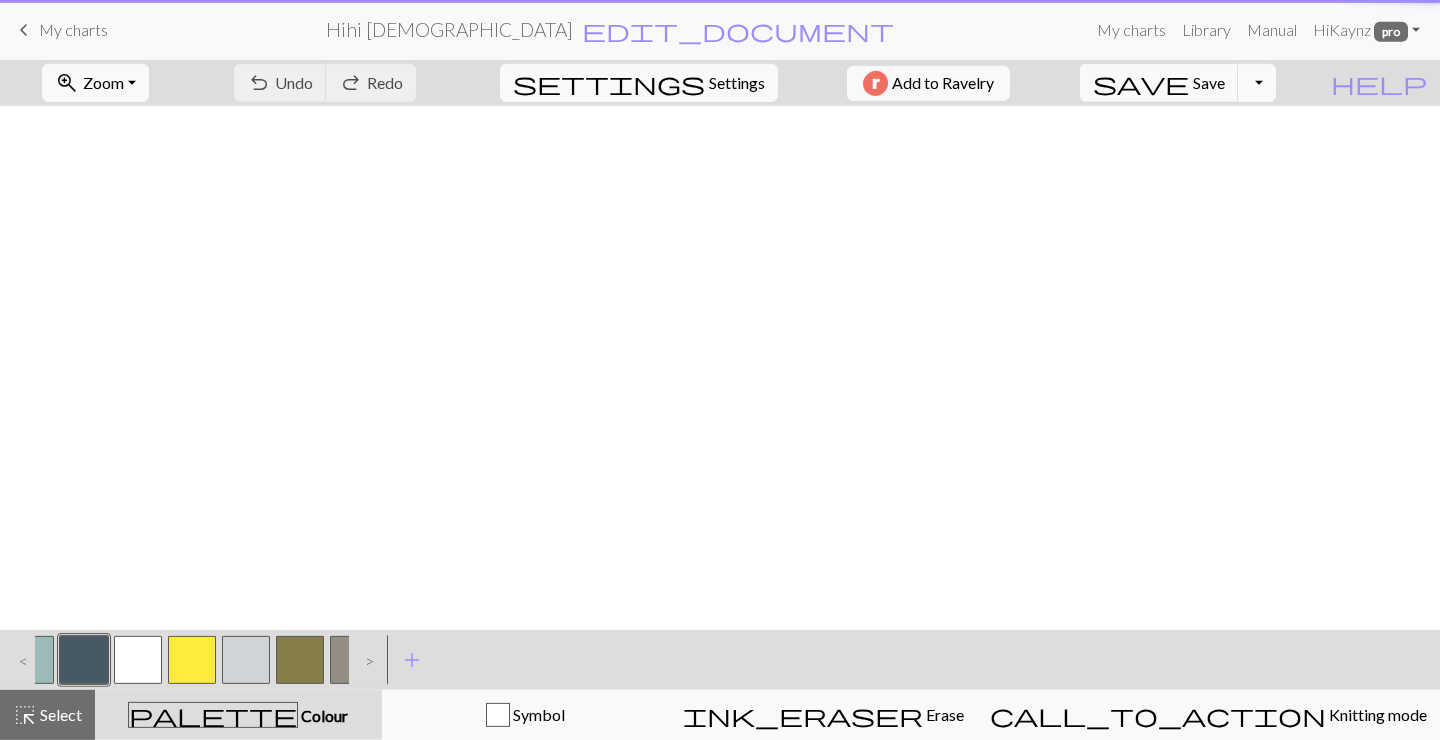 scroll, scrollTop: 0, scrollLeft: 0, axis: both 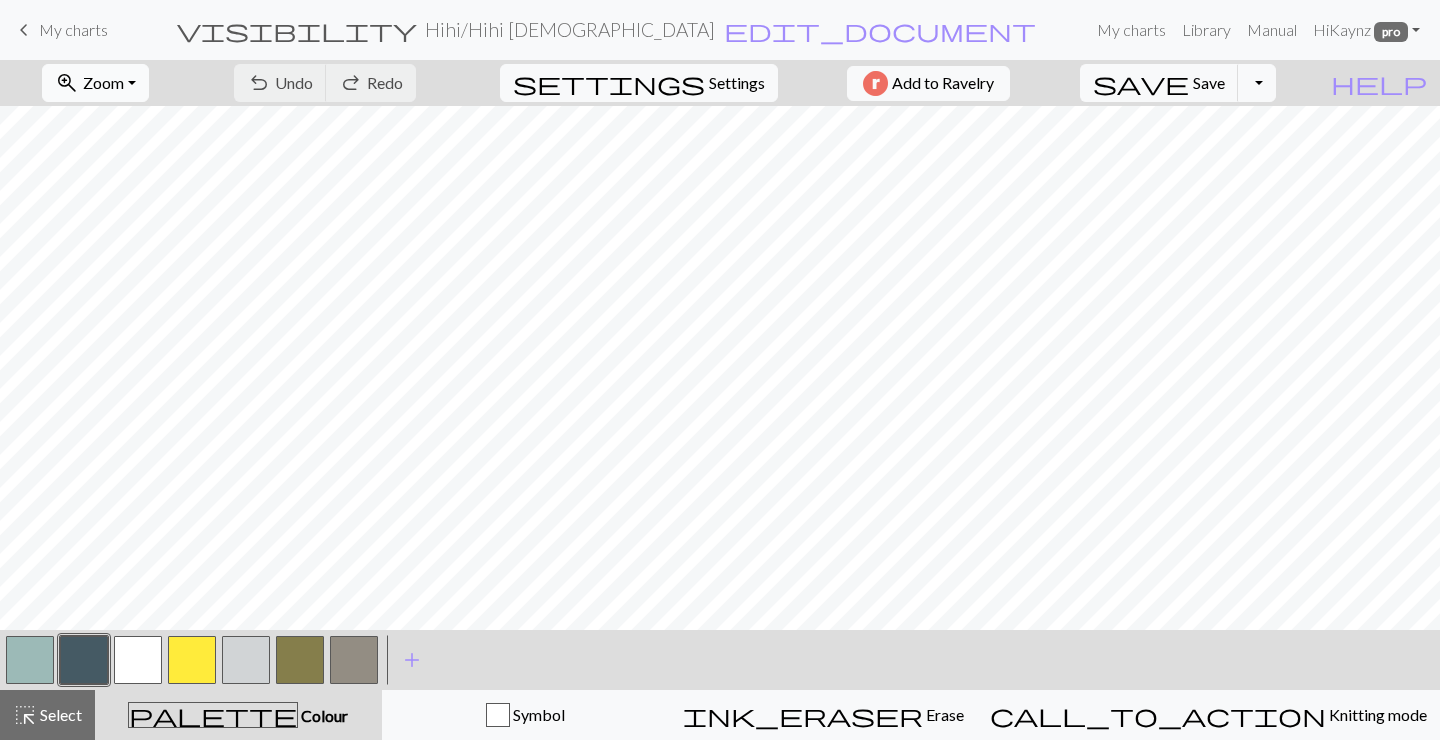 click on "Zoom" at bounding box center [103, 82] 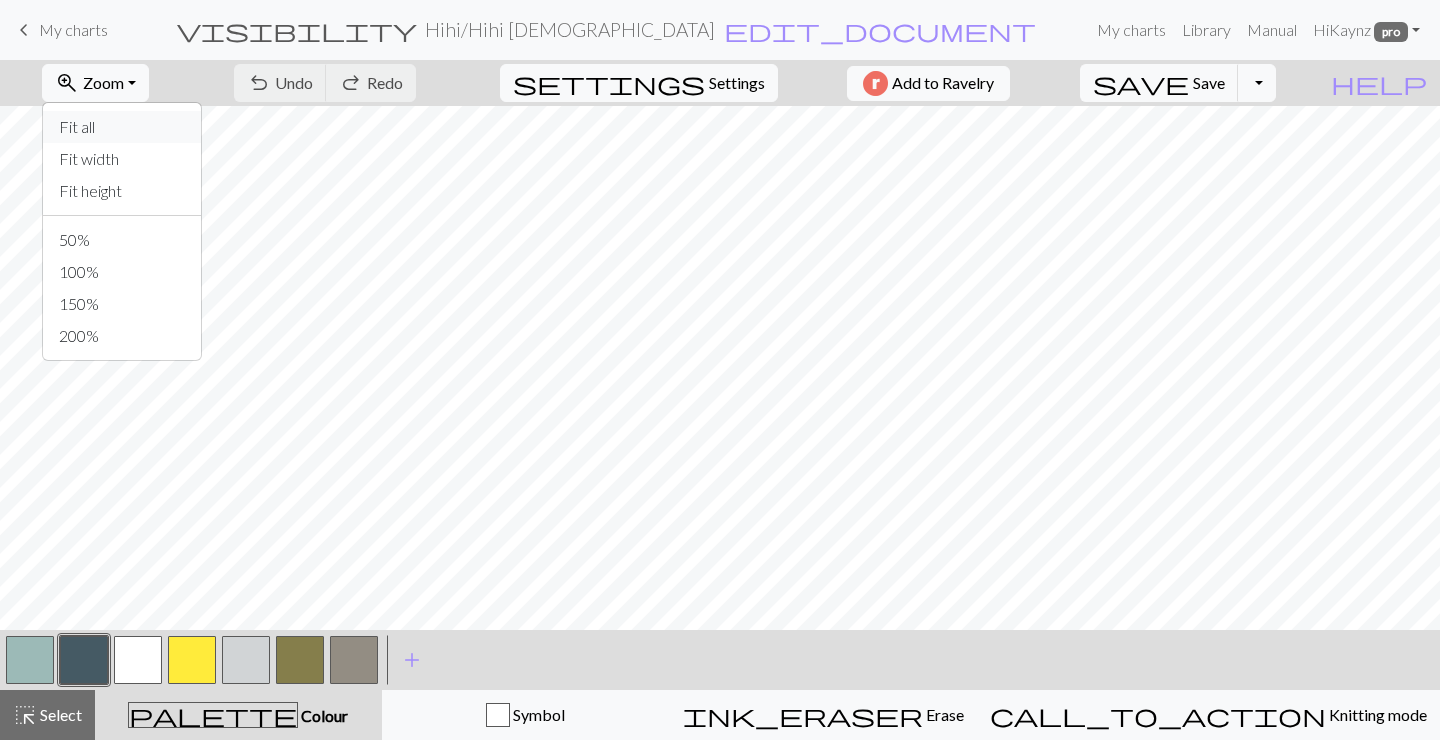 click on "Fit all" at bounding box center (122, 127) 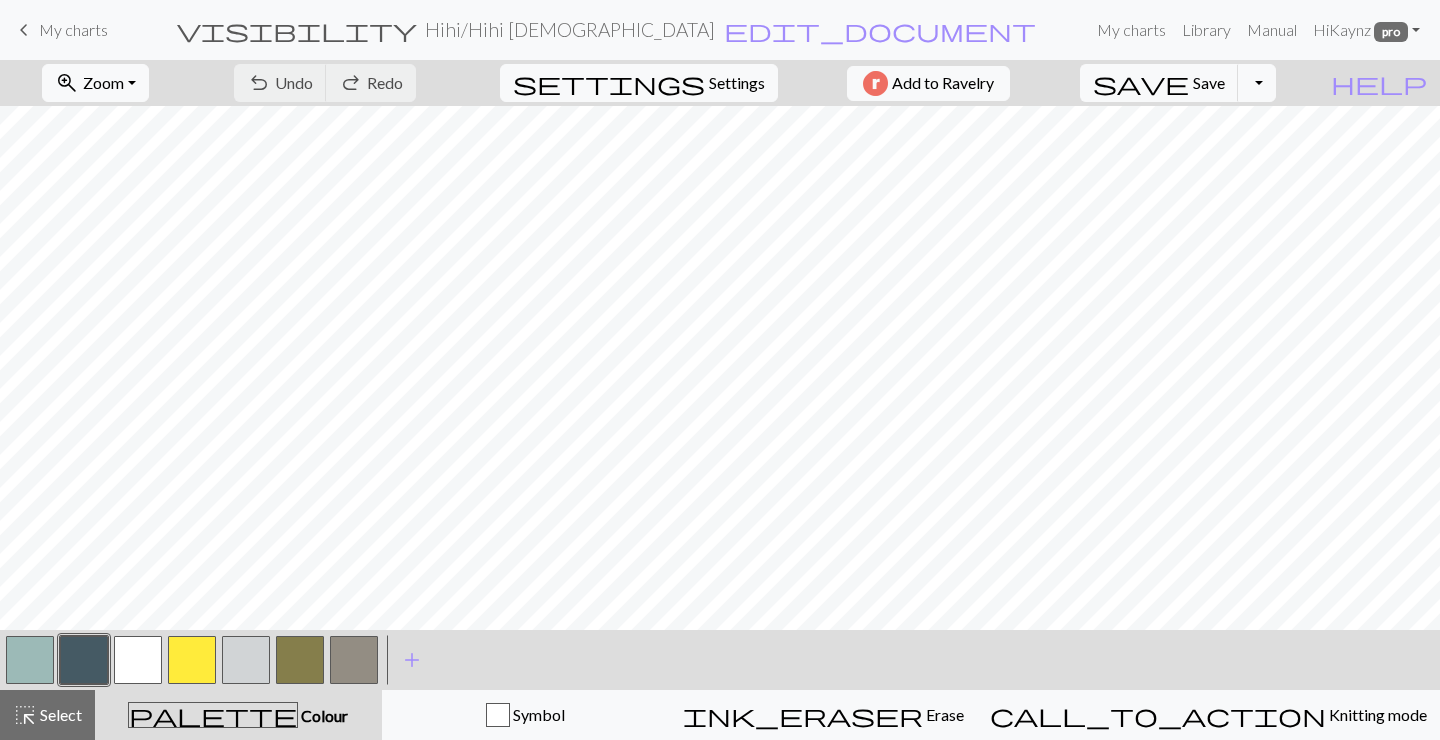 click at bounding box center [354, 660] 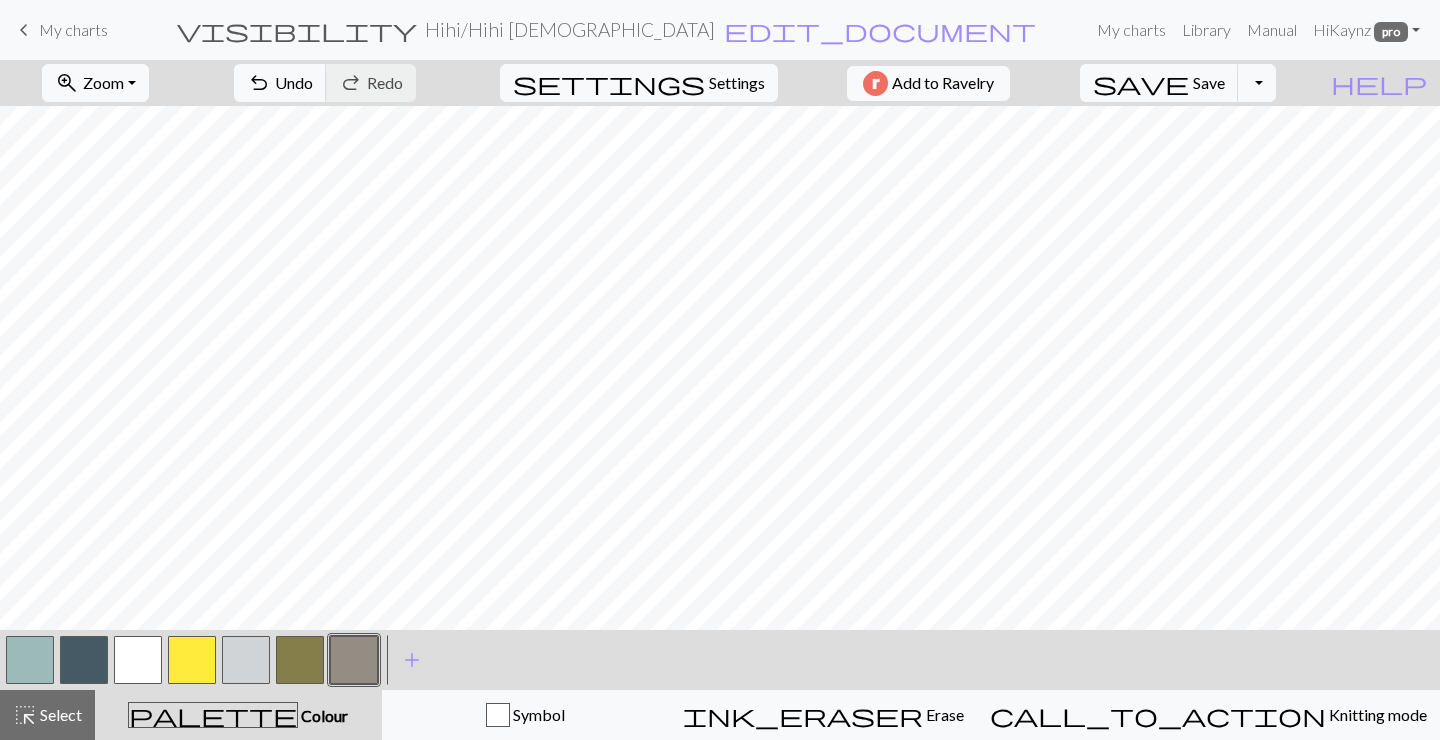 click at bounding box center (138, 660) 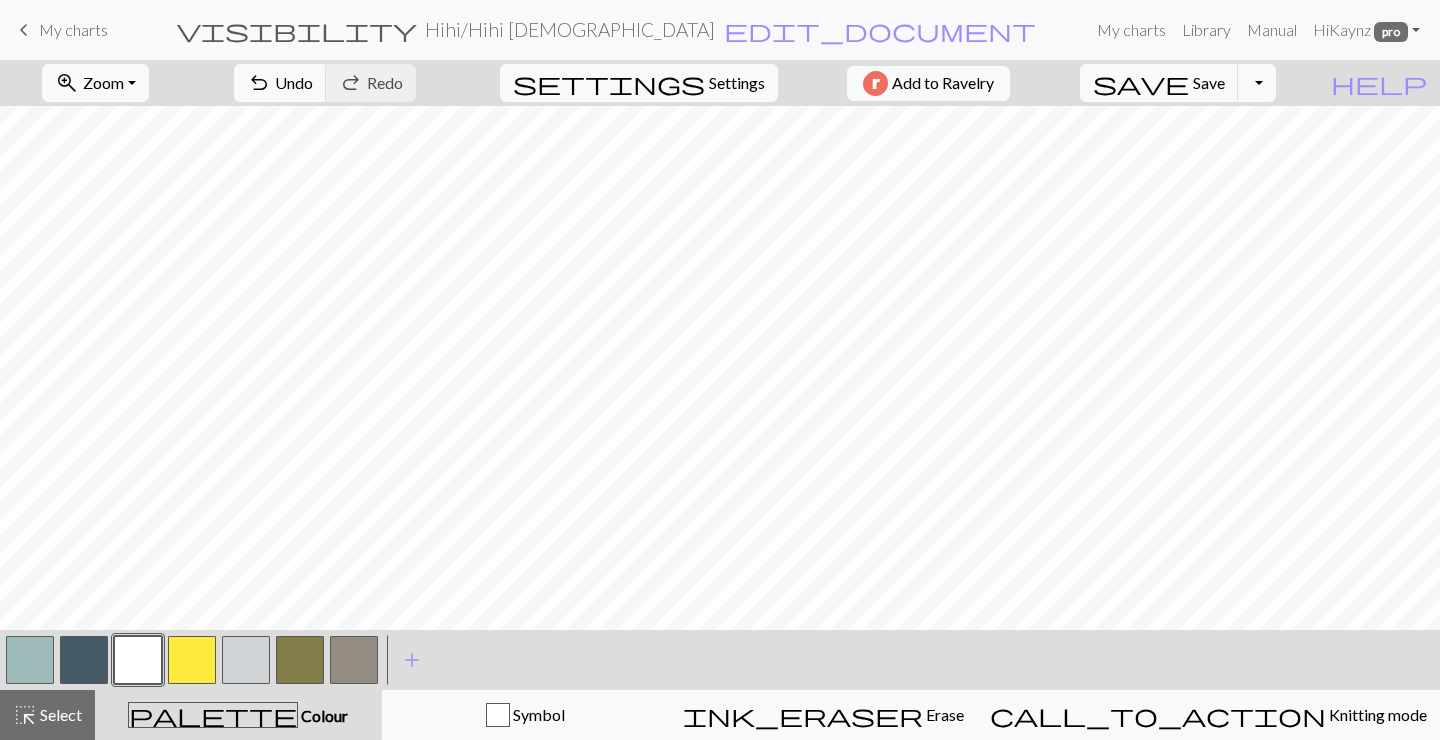 click at bounding box center [354, 660] 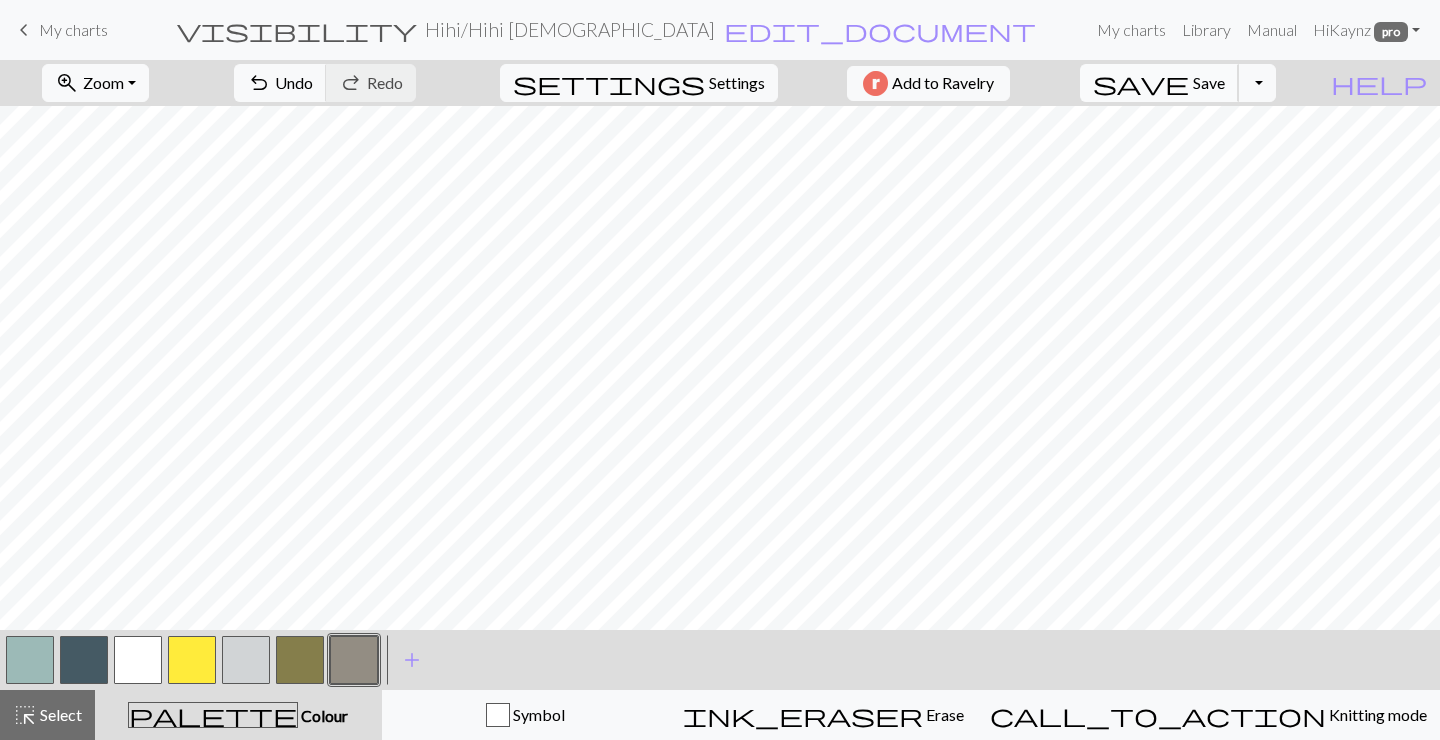 click on "Save" at bounding box center (1209, 82) 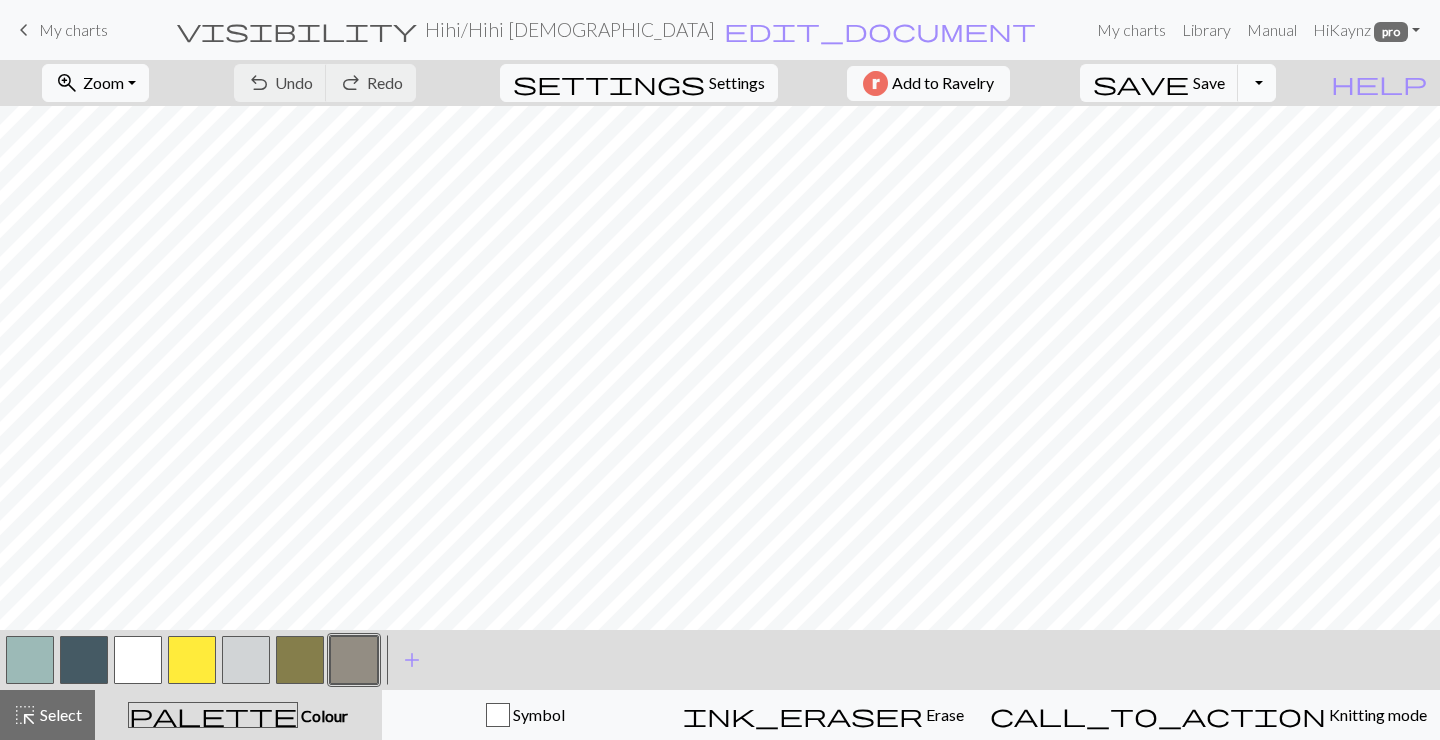 click on "Toggle Dropdown" at bounding box center (1257, 83) 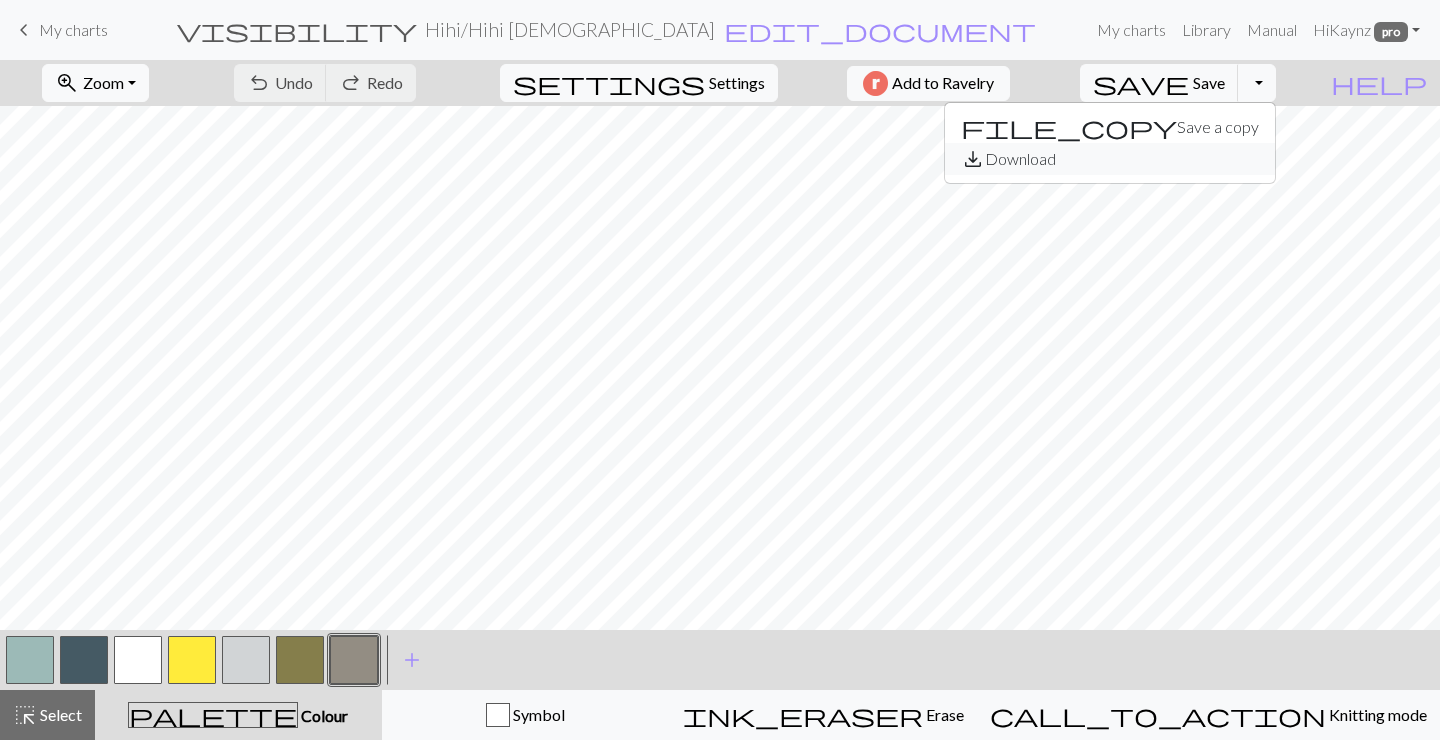 click on "save_alt  Download" at bounding box center [1110, 159] 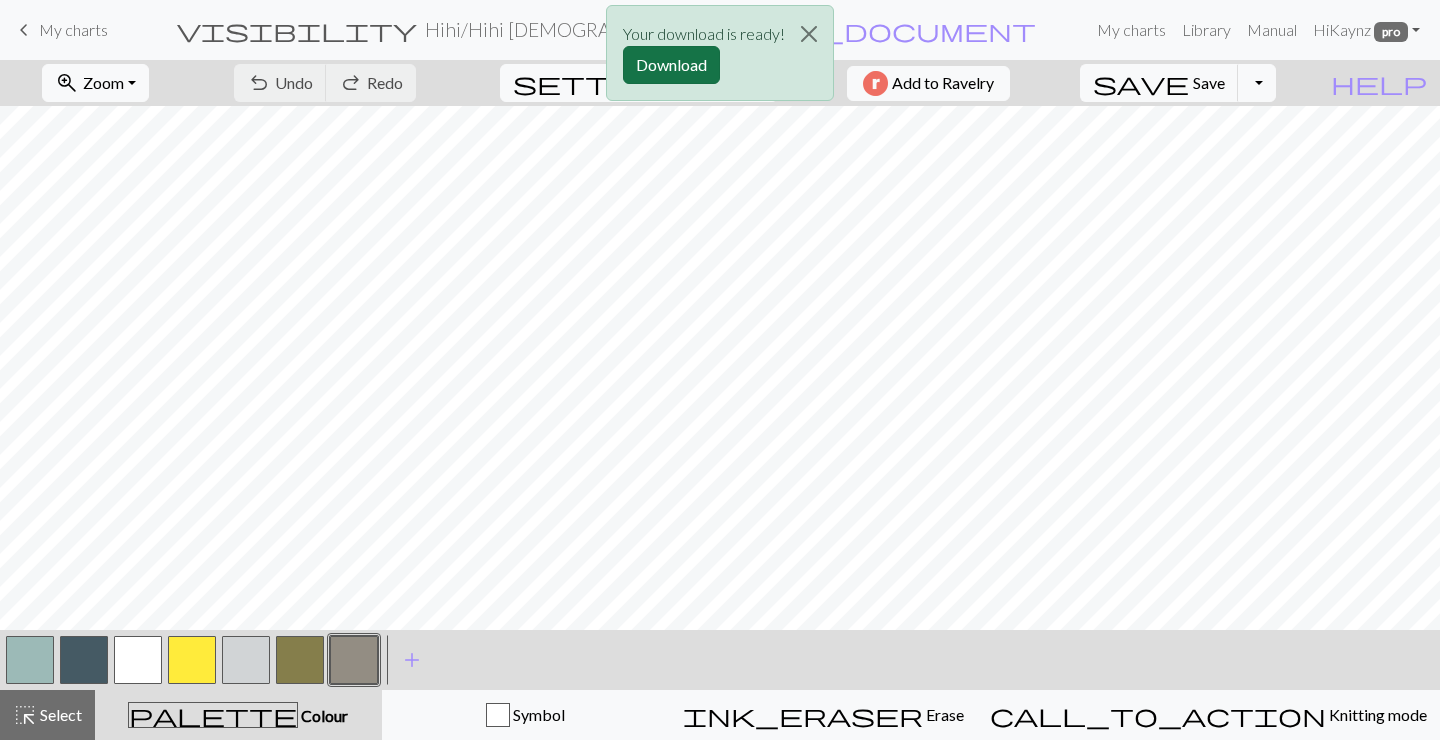 click on "Download" at bounding box center (671, 65) 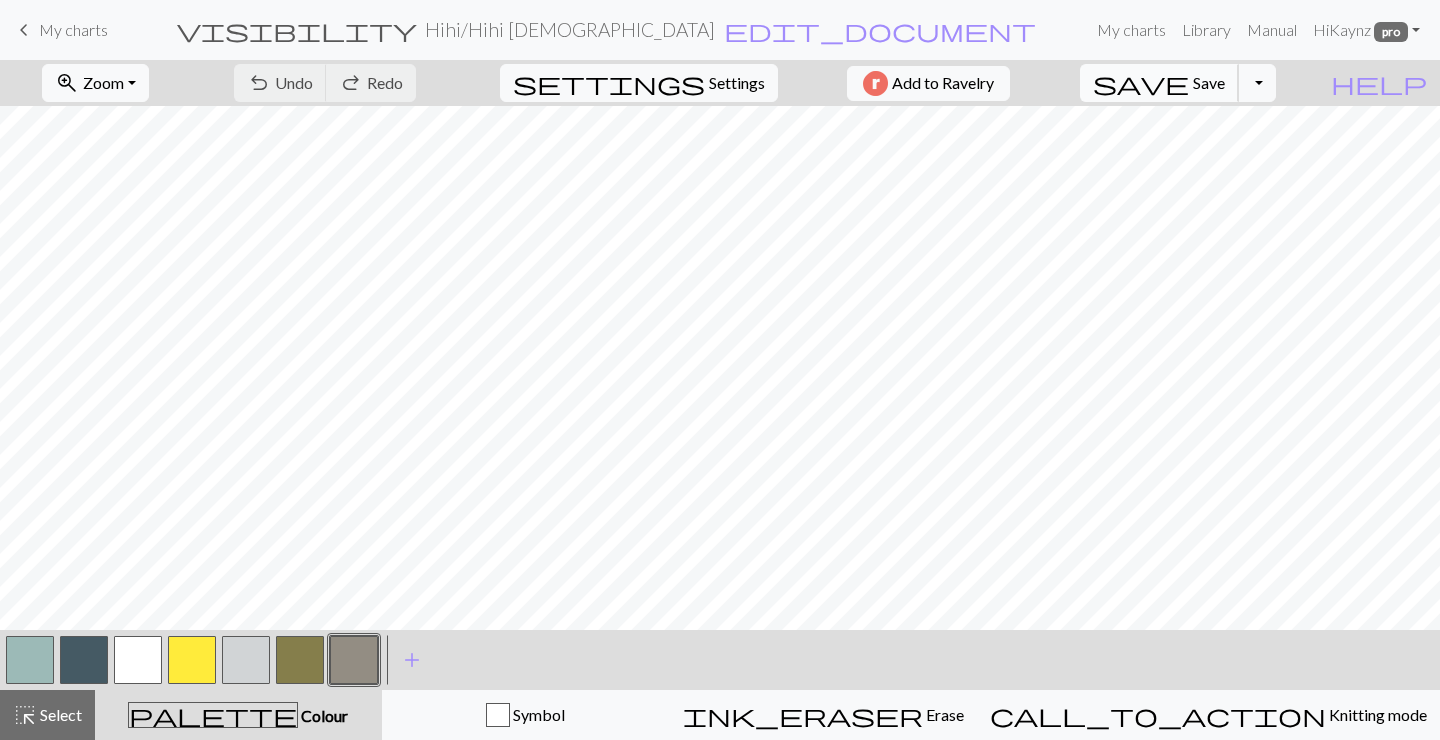 click on "Save" at bounding box center (1209, 82) 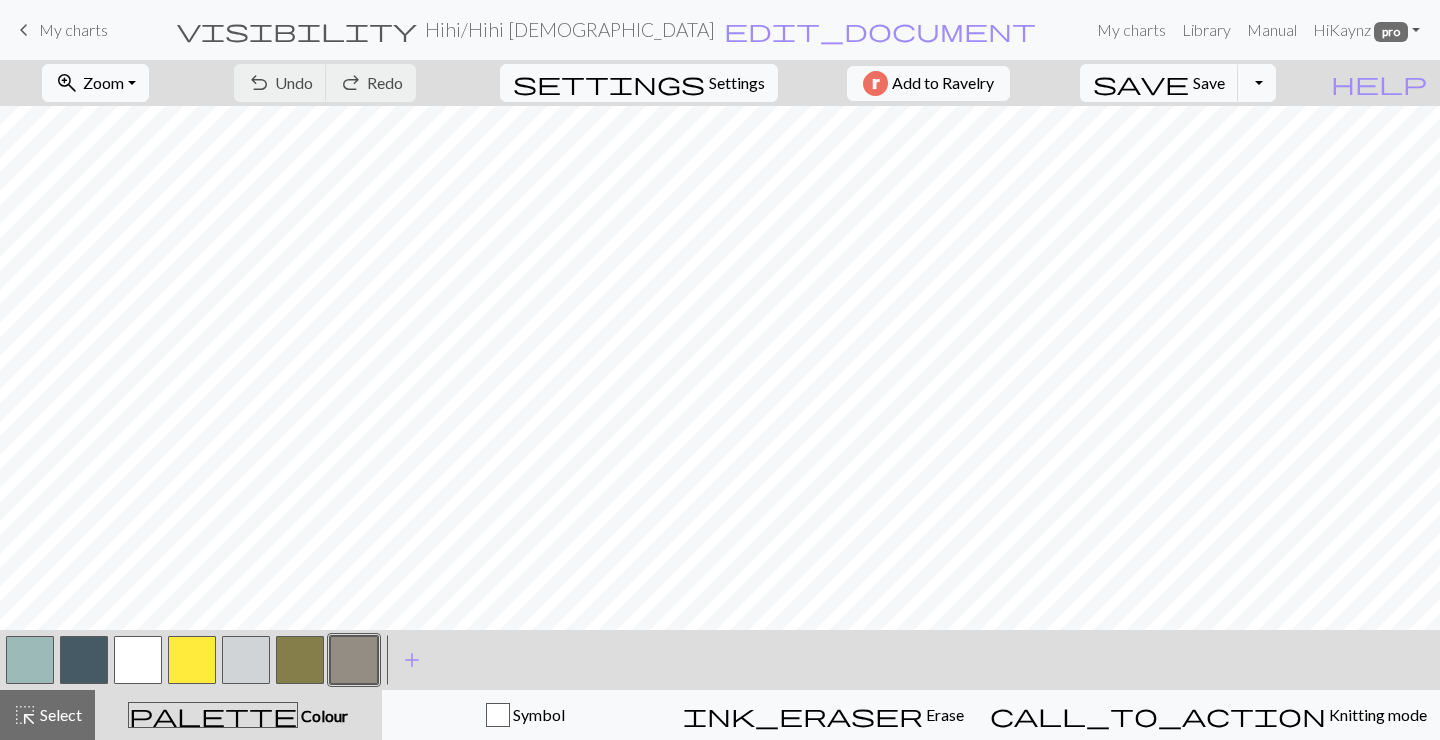 click on "My charts" at bounding box center (73, 29) 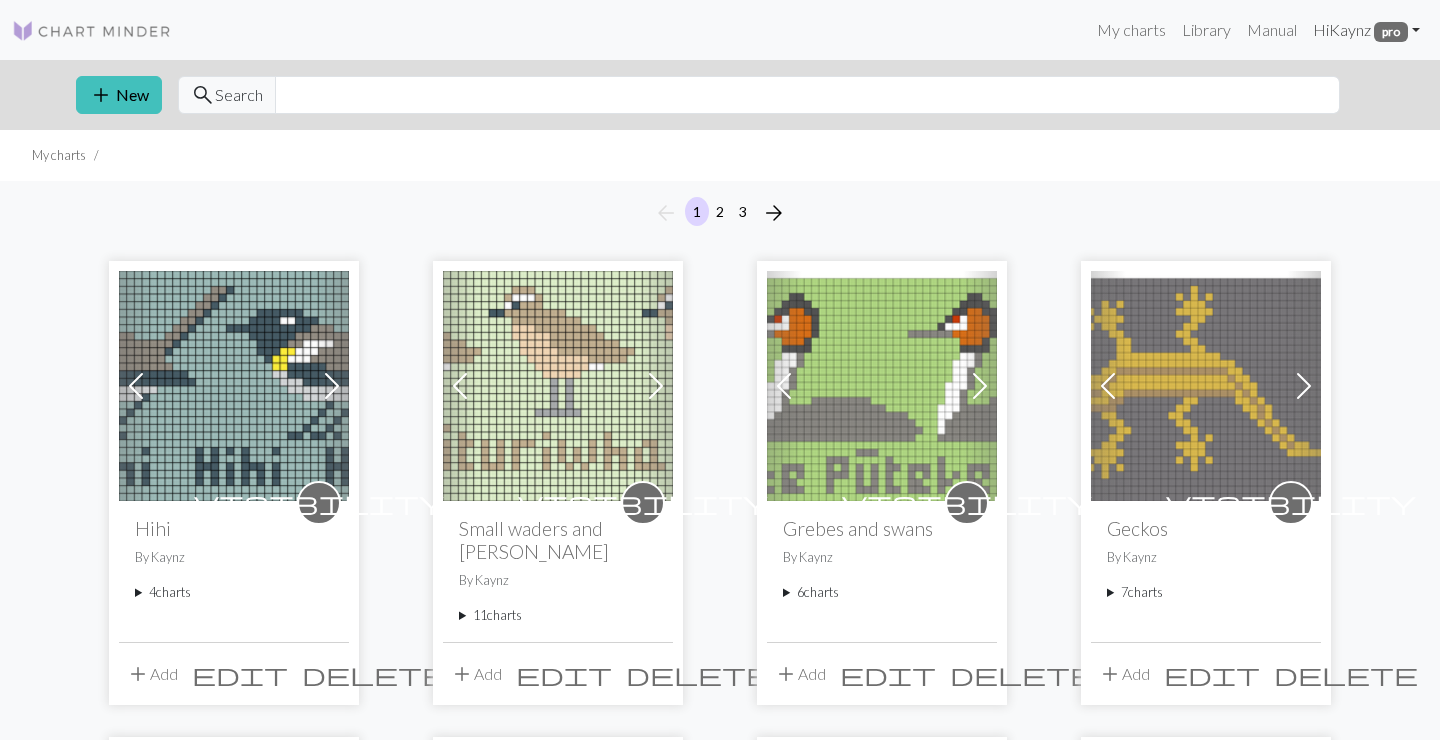 click on "Hi  [PERSON_NAME]   pro" at bounding box center (1366, 30) 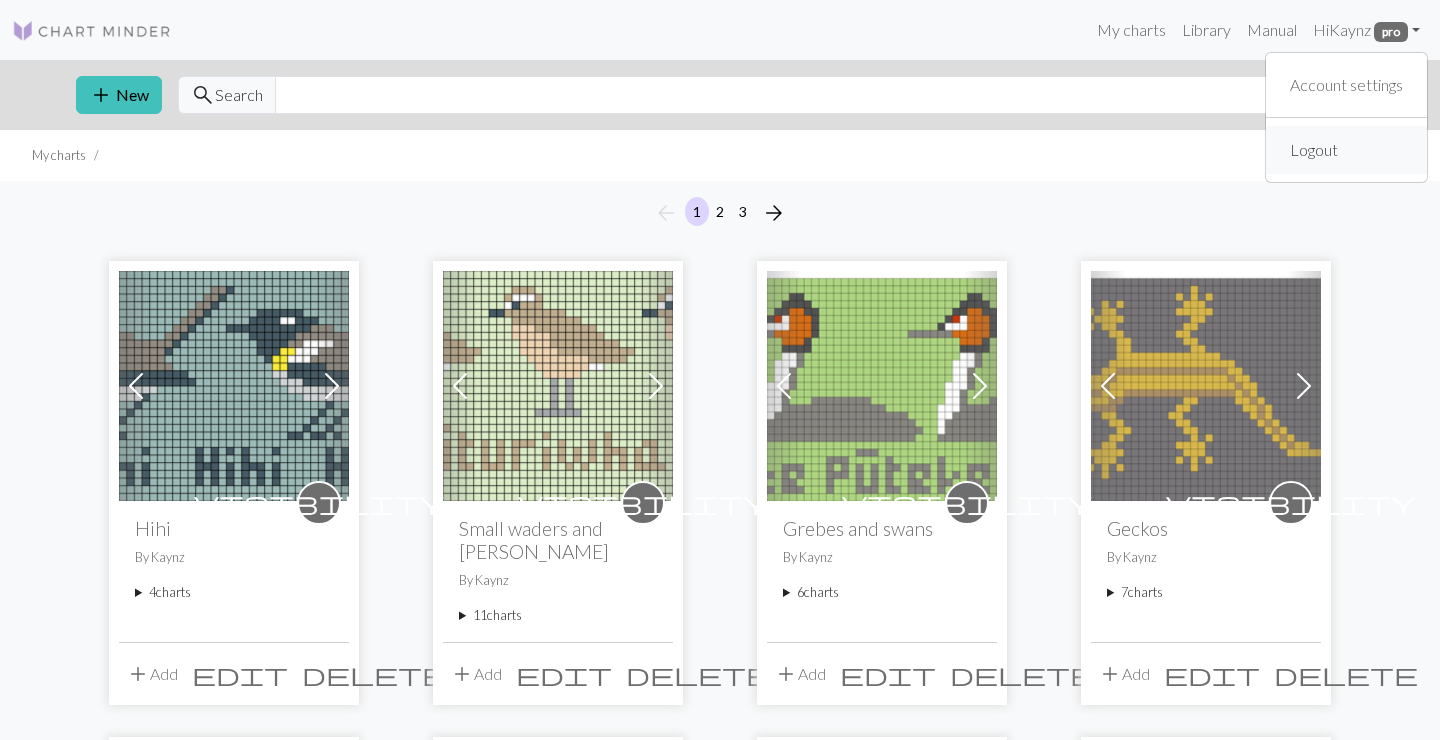 click on "Logout" at bounding box center (1314, 150) 